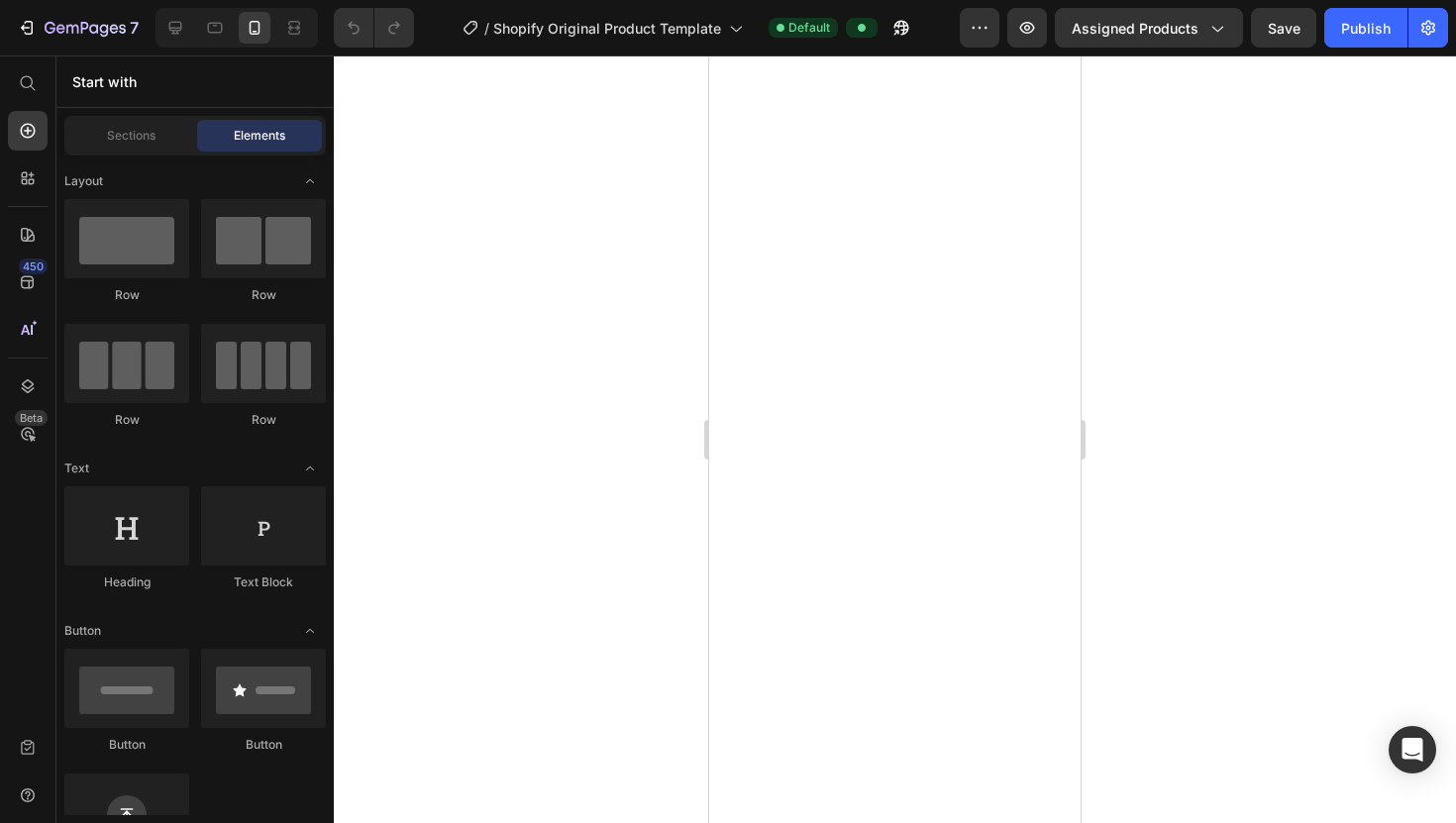 scroll, scrollTop: 0, scrollLeft: 0, axis: both 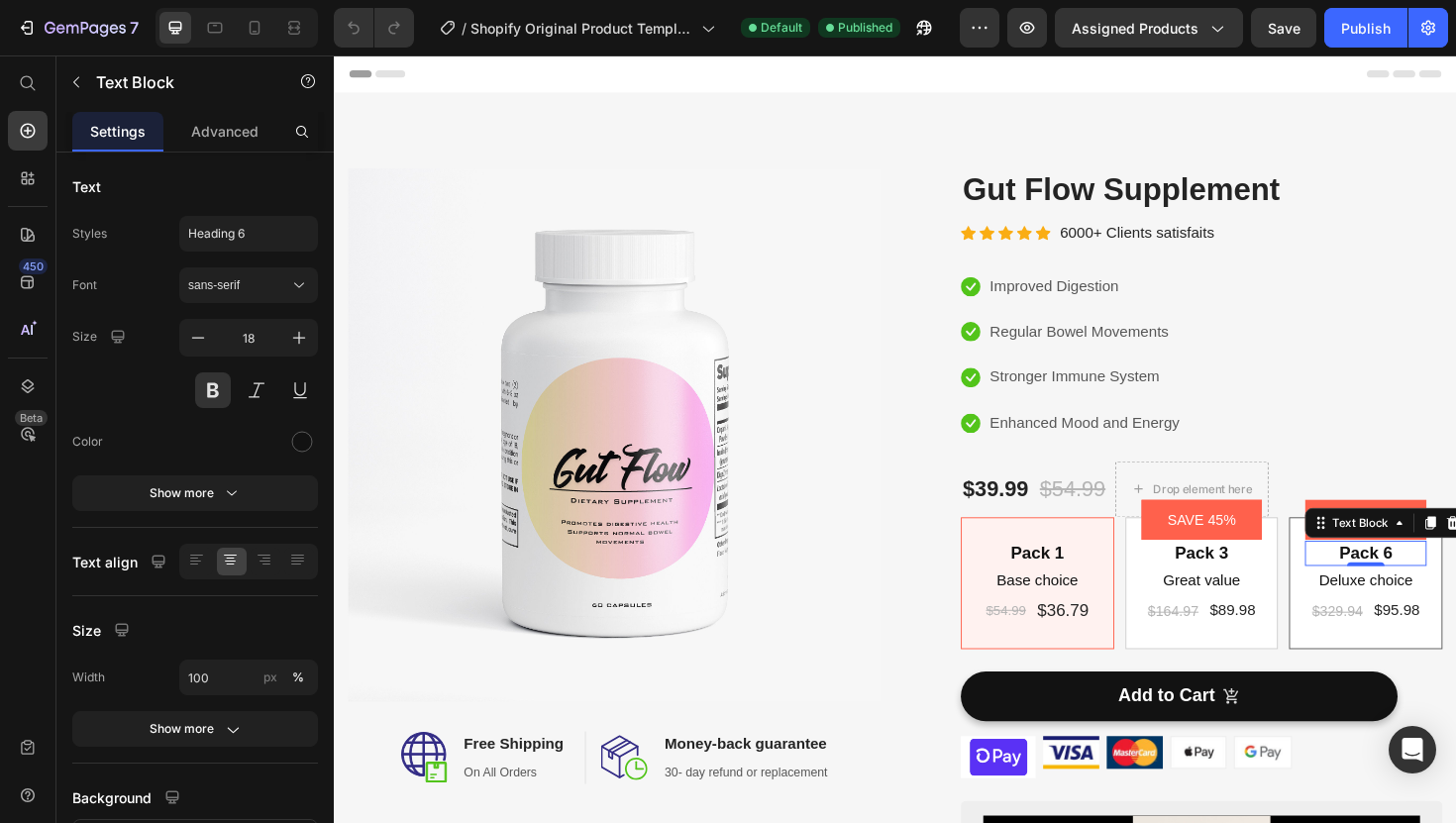 click on "Pack 6" at bounding box center [1426, 582] 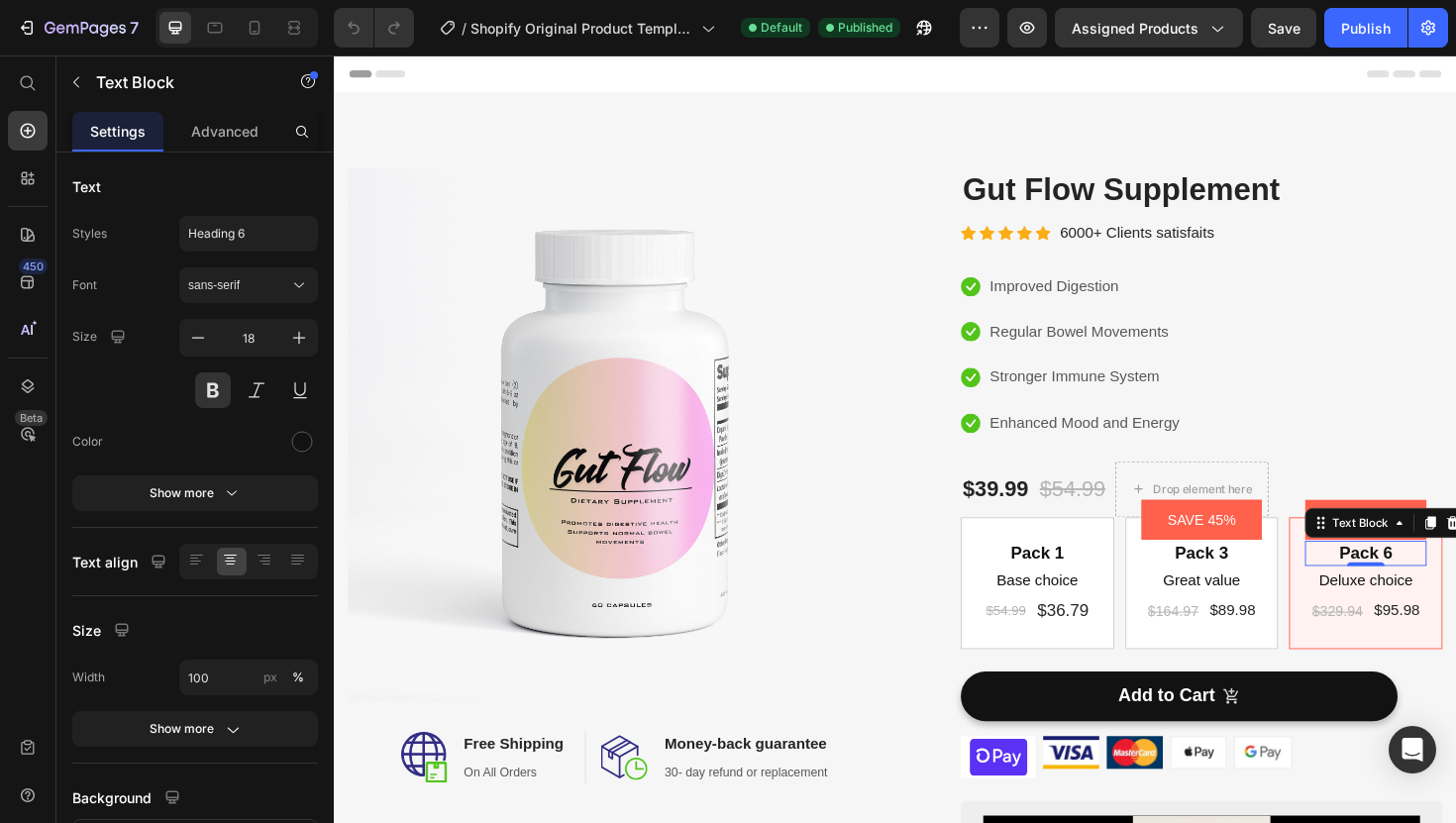 click on "Pack 6" at bounding box center [1426, 582] 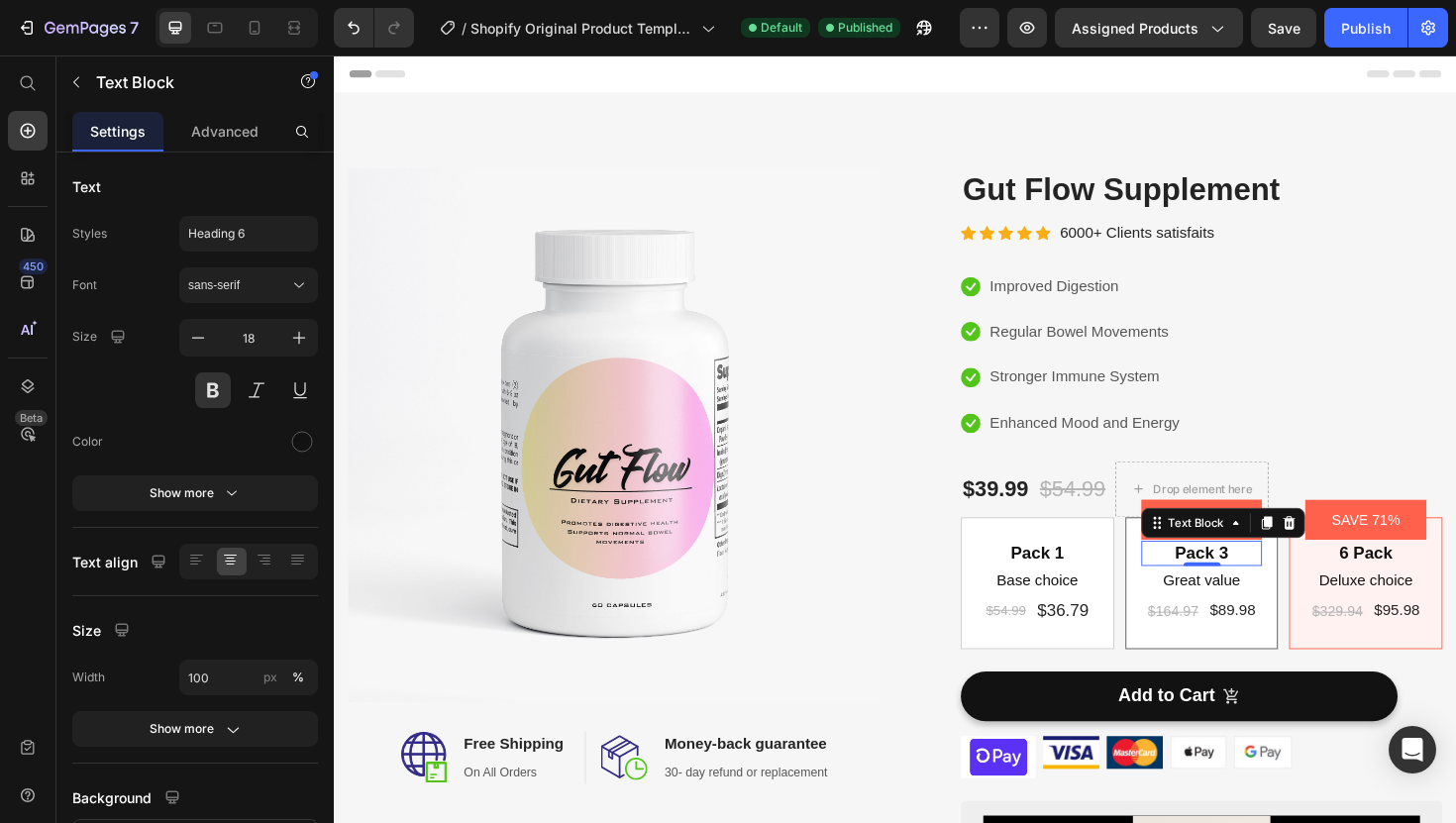 click on "Pack 3" at bounding box center (1253, 582) 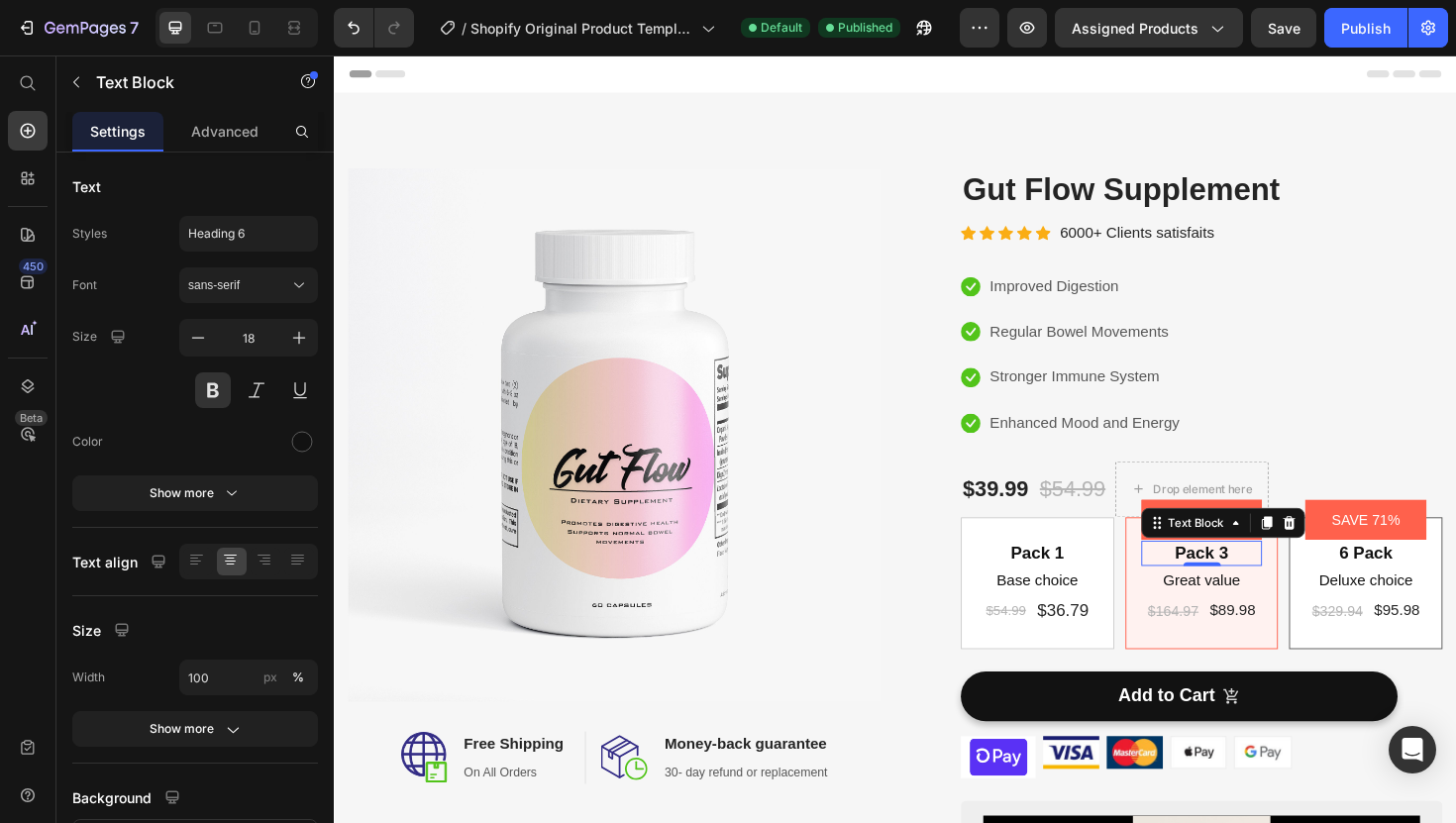click on "Pack 3" at bounding box center (1253, 582) 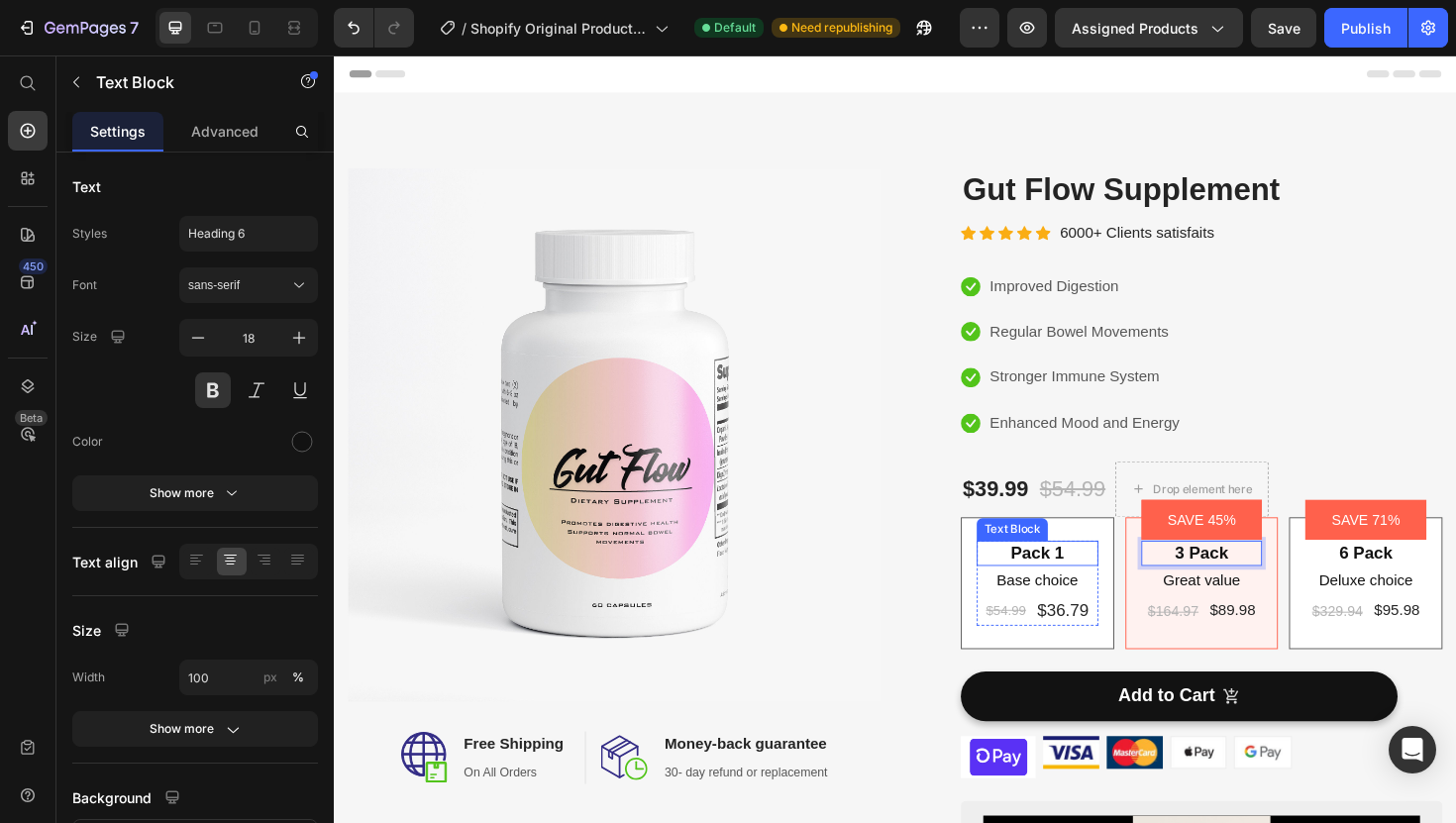 click on "Pack 1" at bounding box center (1079, 582) 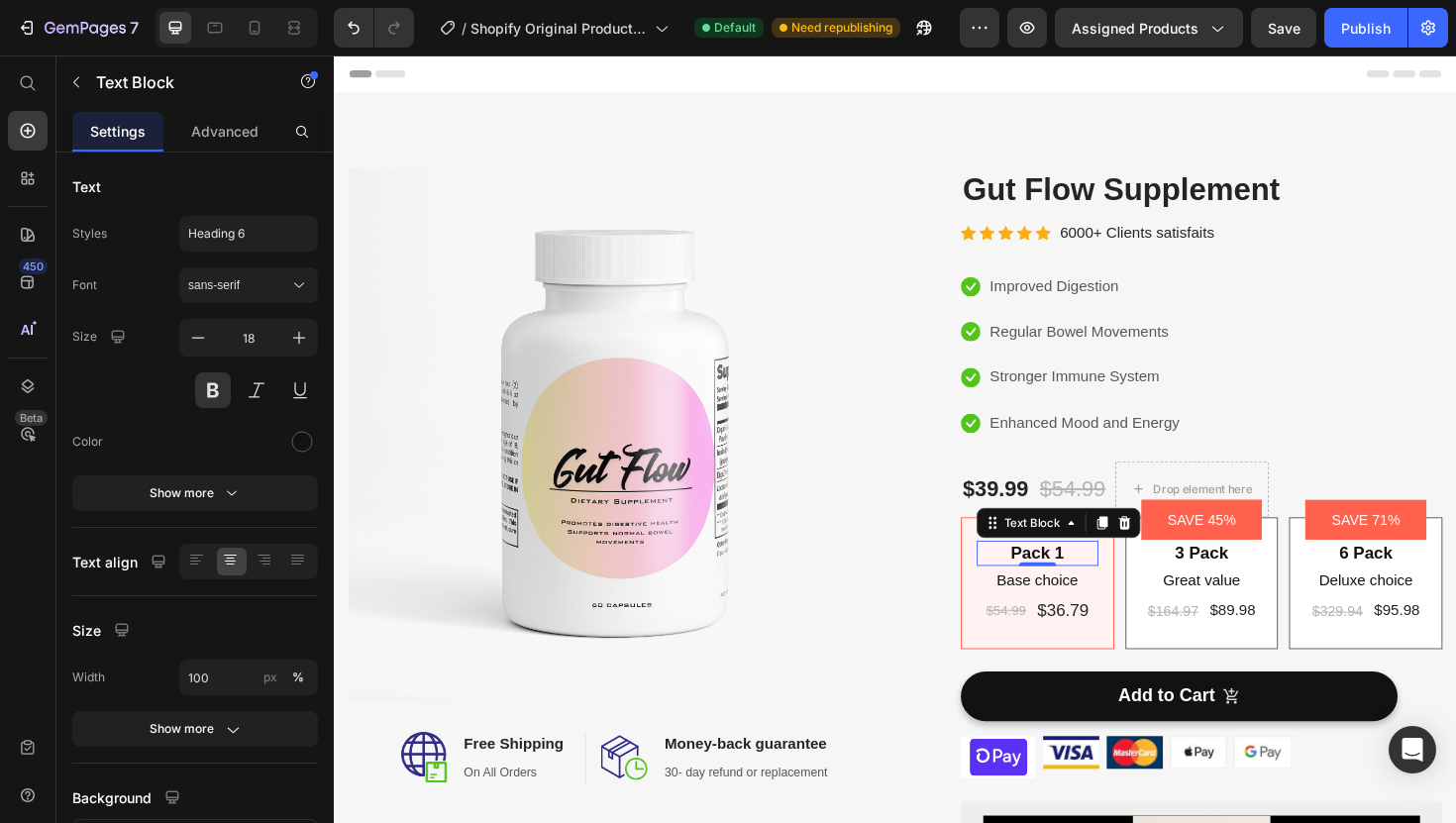 click on "Pack 1" at bounding box center [1079, 582] 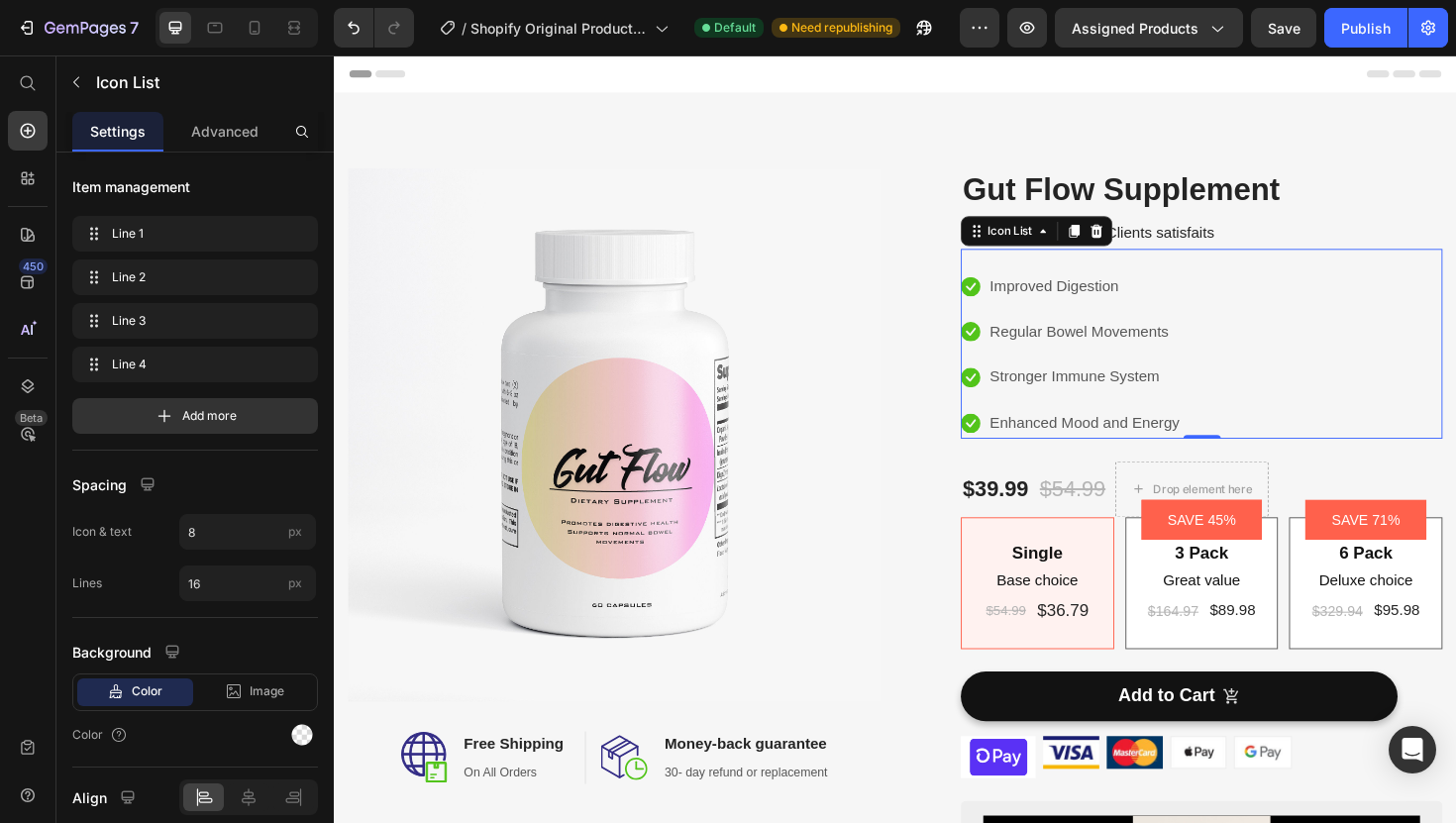 click on "Icon Improved Digestion Text block
Icon Regular Bowel Movements Text block
Icon Stronger Immune System Text block
Icon Enhanced Mood and Energy Text block" at bounding box center (1252, 372) 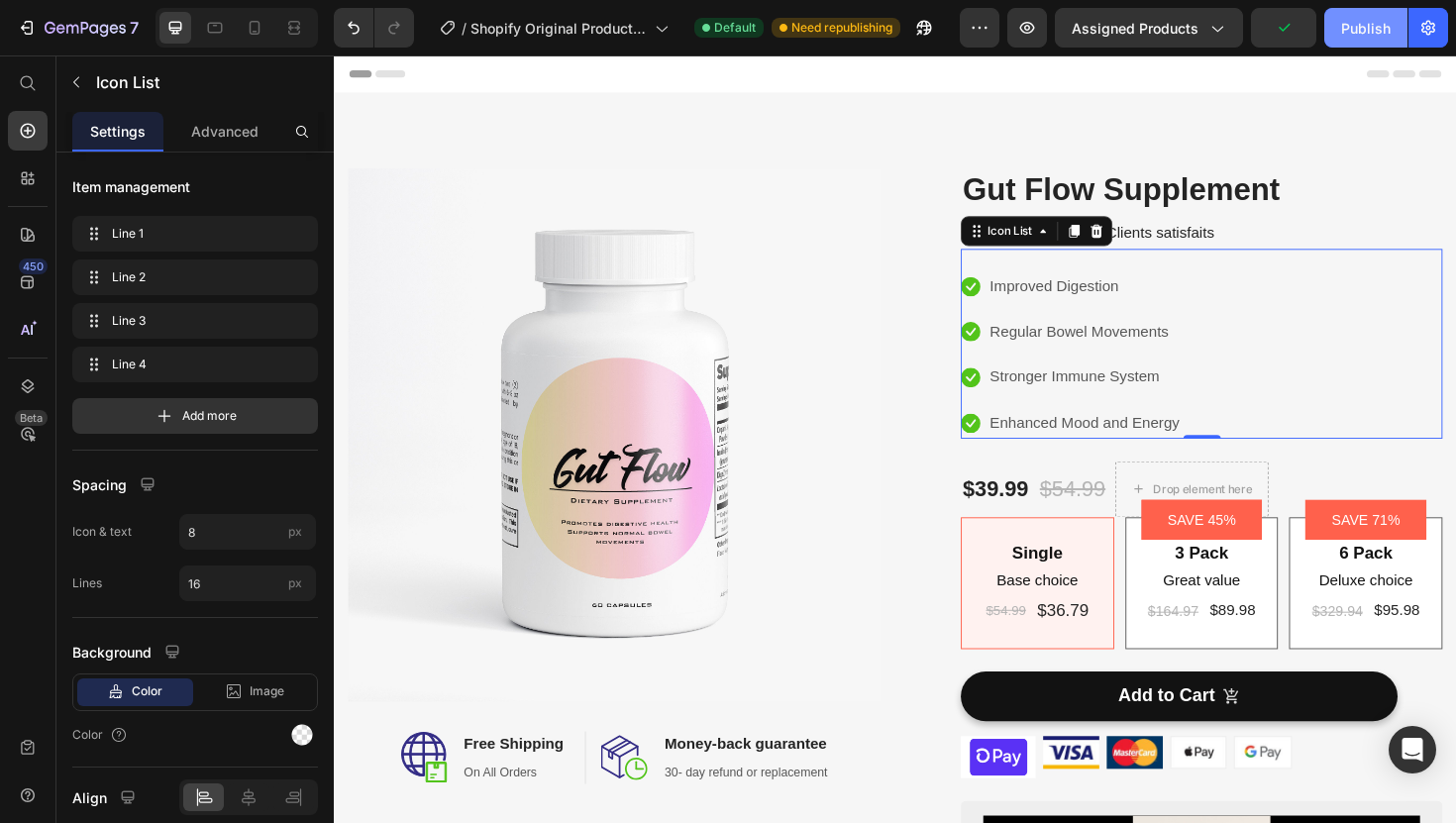 click on "Publish" at bounding box center [1366, 28] 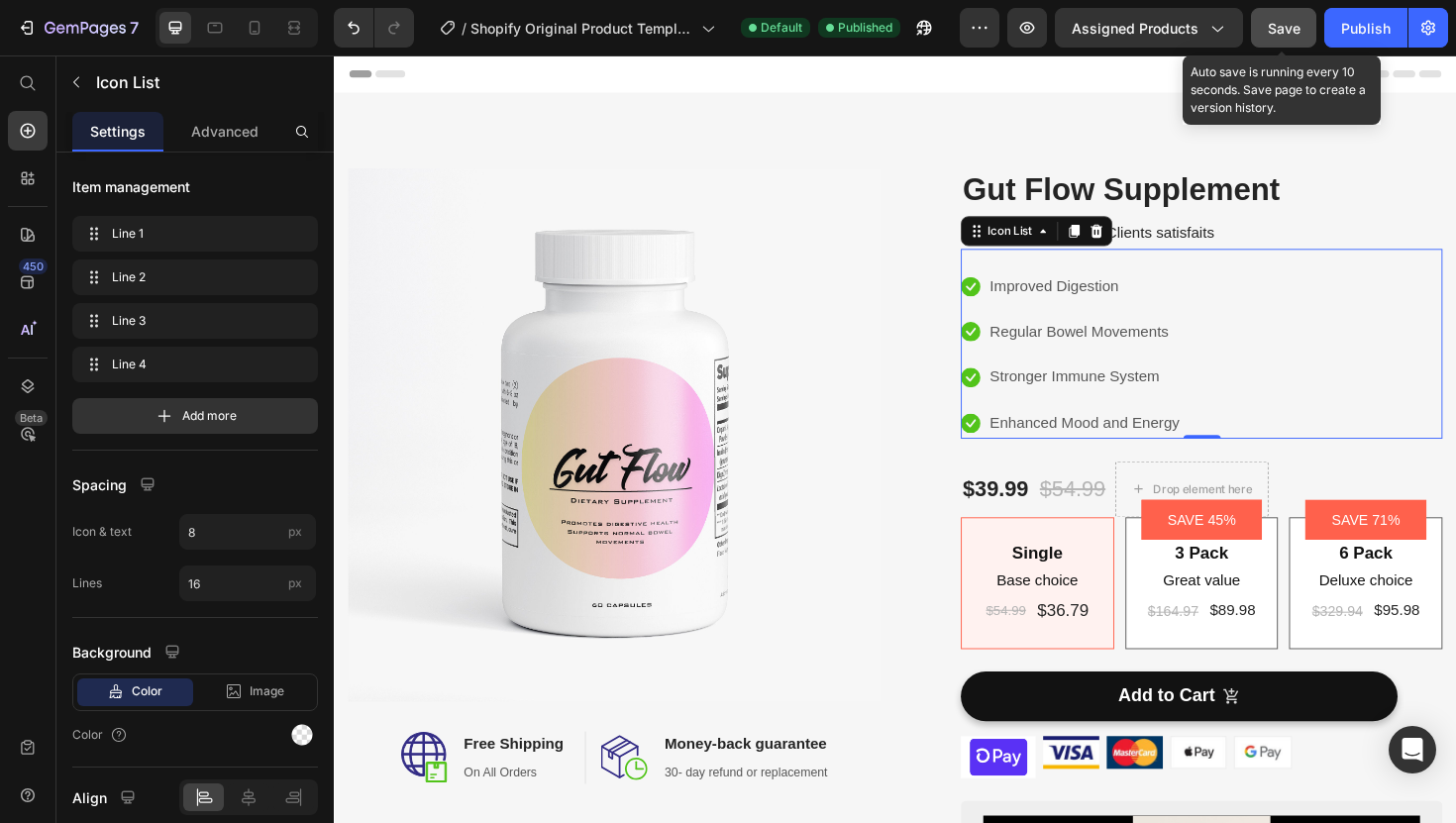 click on "Save" at bounding box center (1284, 28) 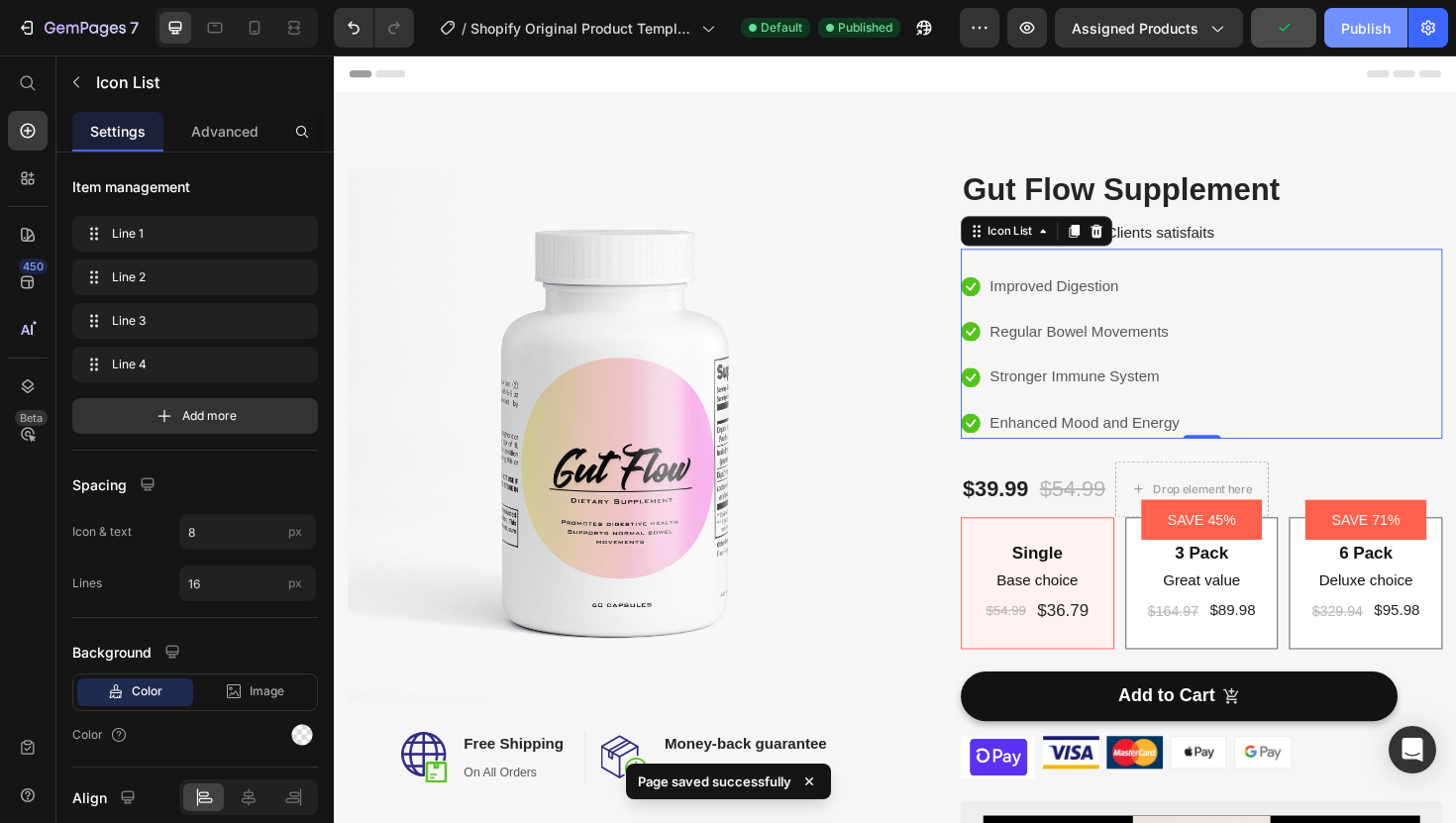 click on "Publish" at bounding box center [1366, 28] 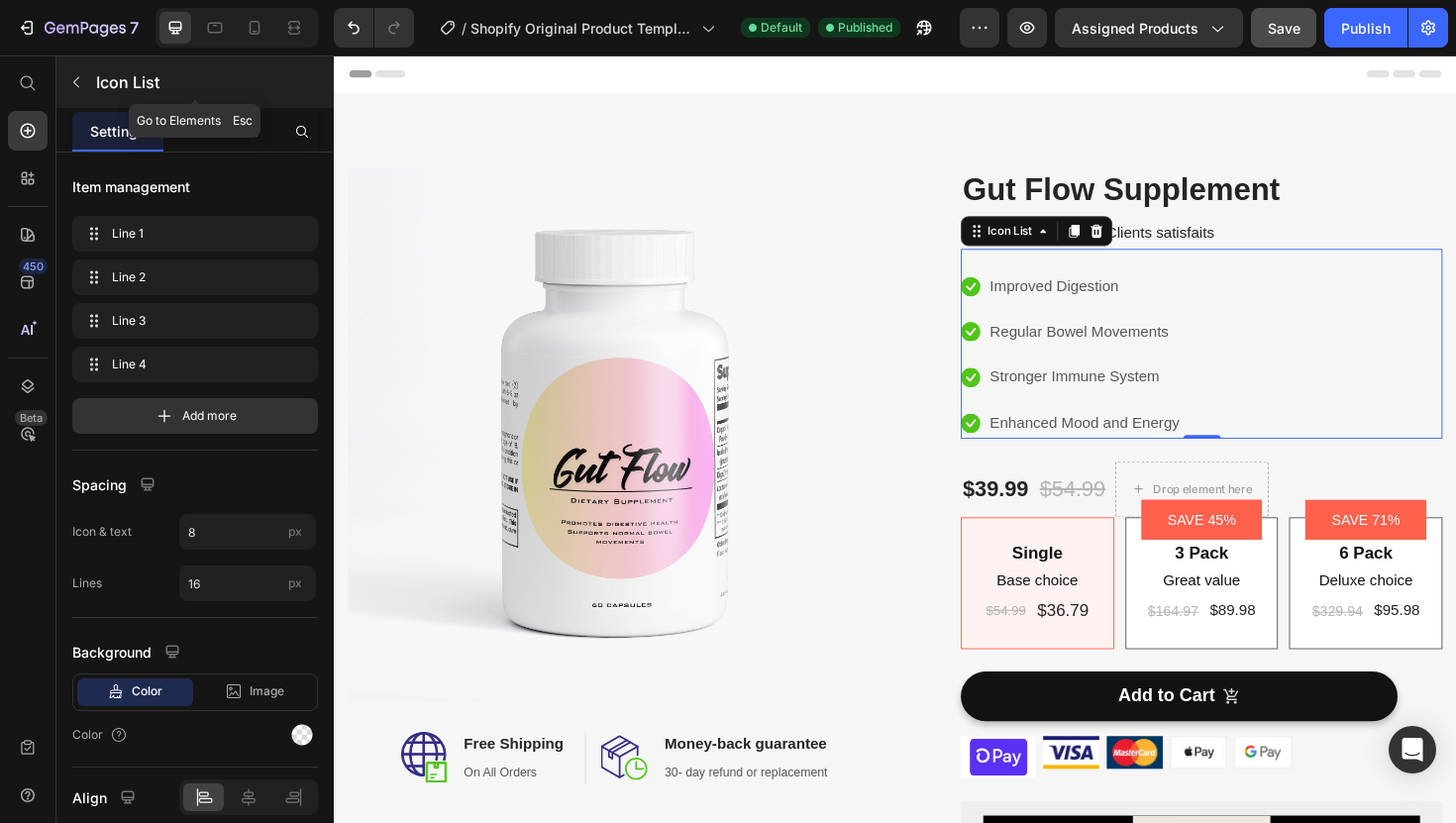 click 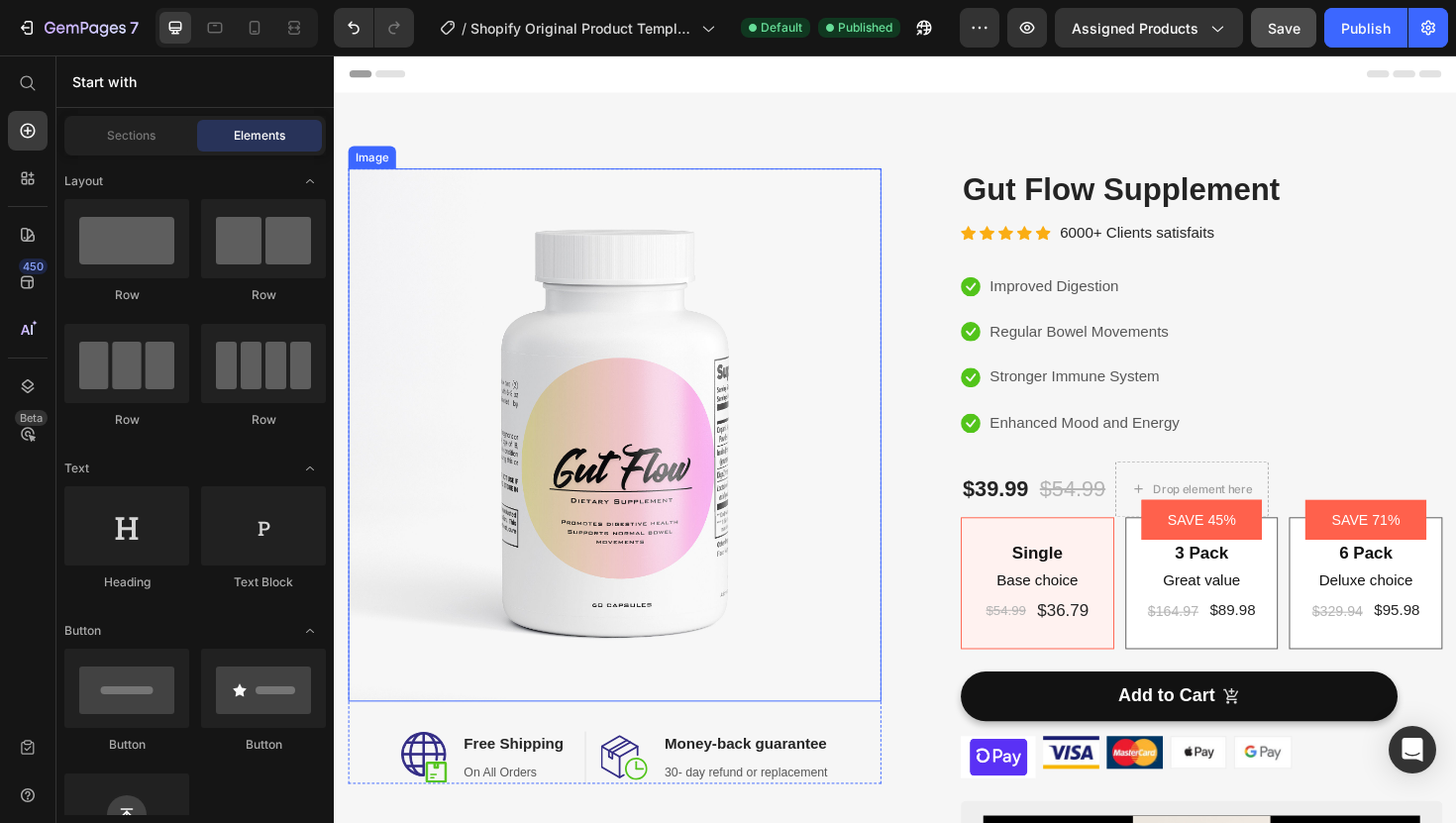 click at bounding box center (631, 458) 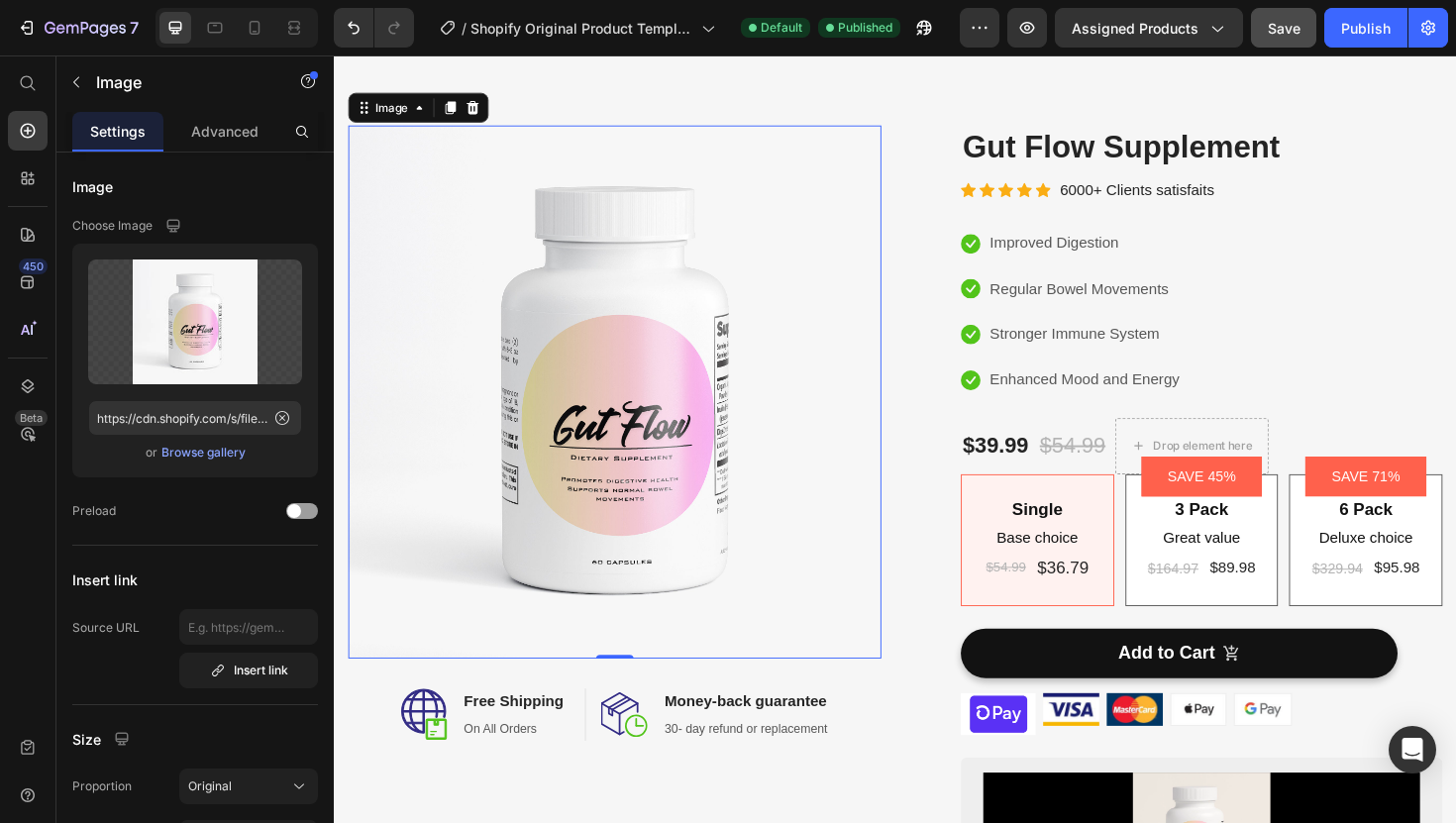 scroll, scrollTop: 0, scrollLeft: 0, axis: both 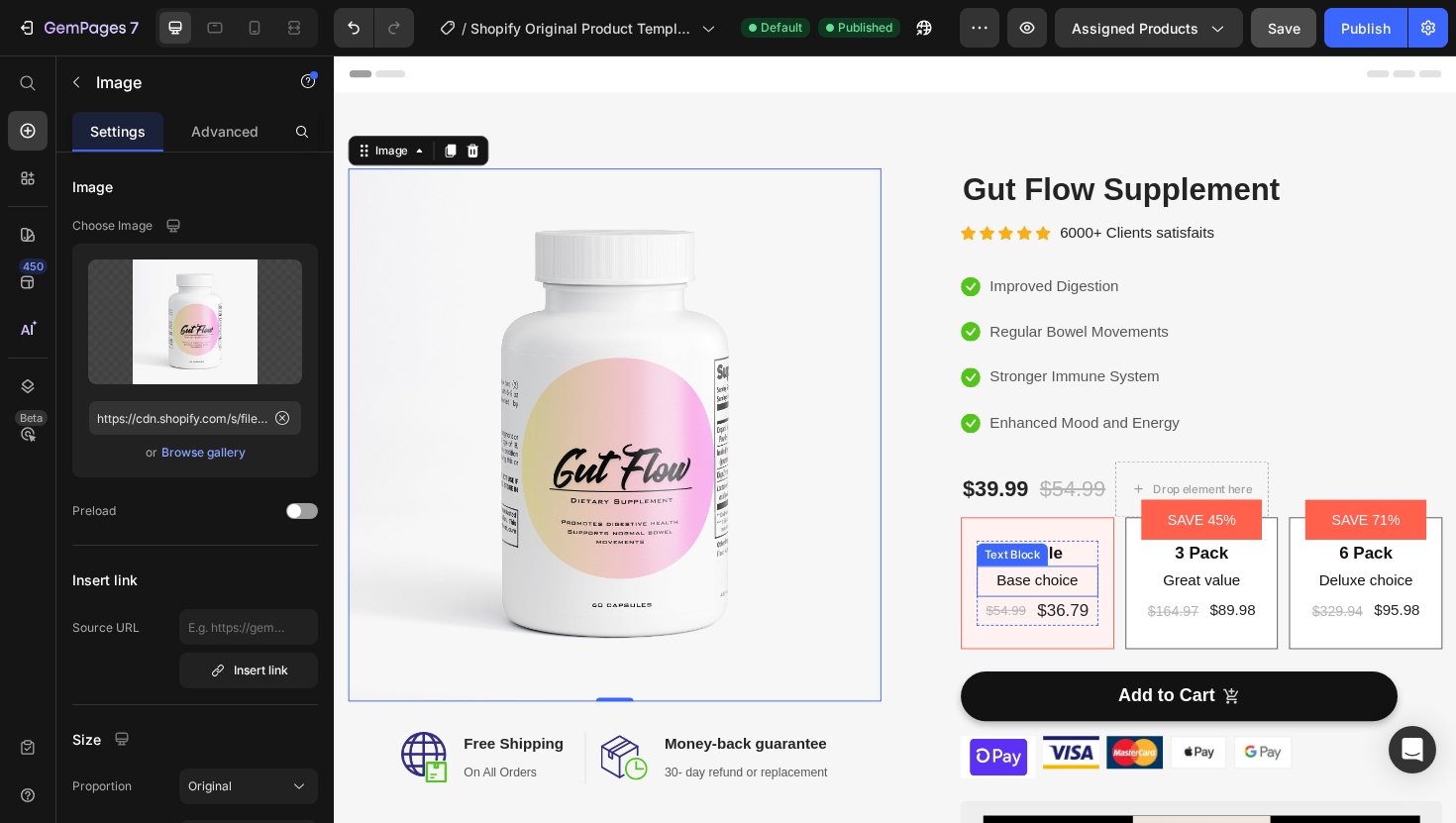 click on "Base choice Text Block" at bounding box center [1079, 612] 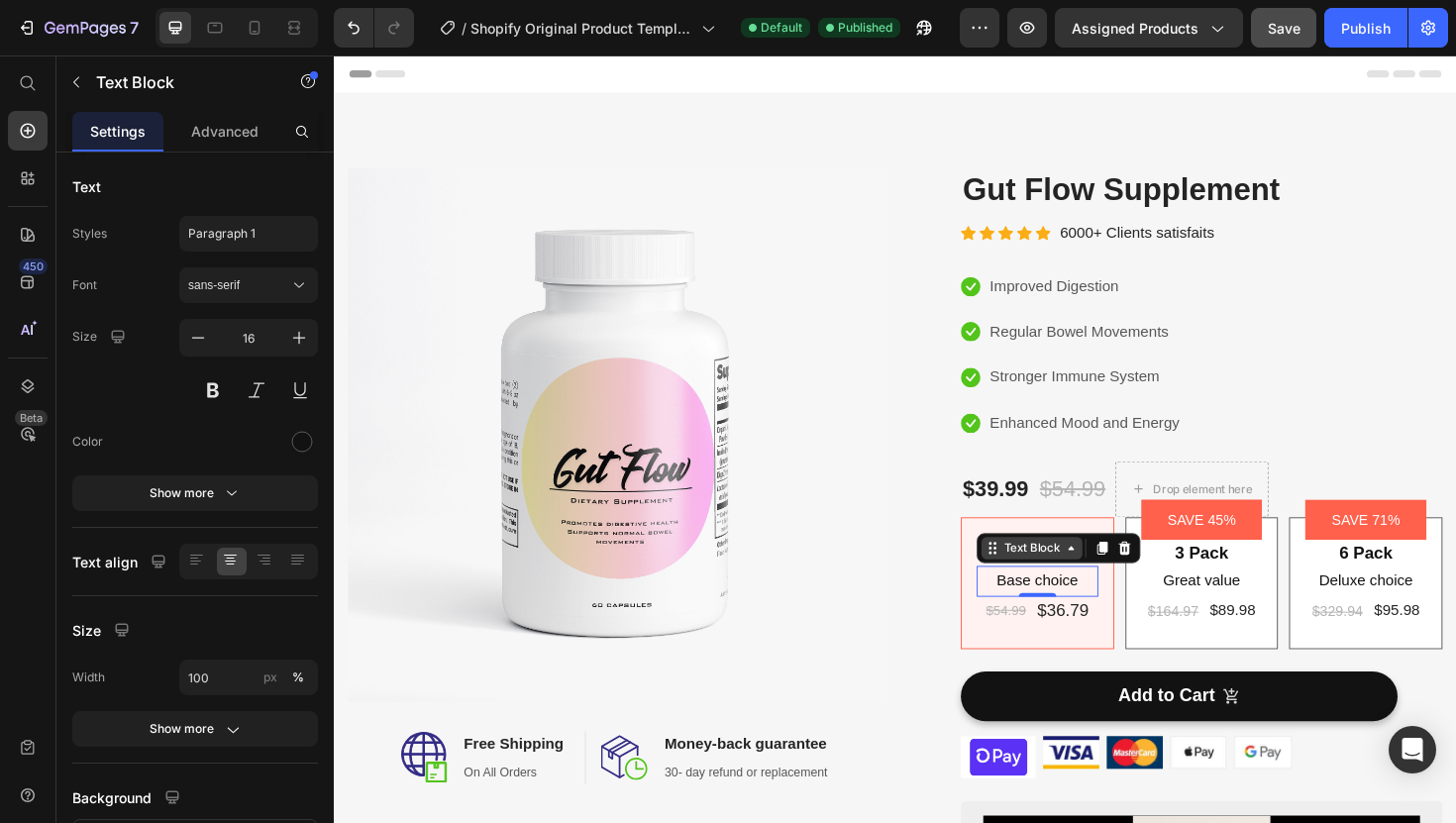 click on "Text Block" at bounding box center (1073, 577) 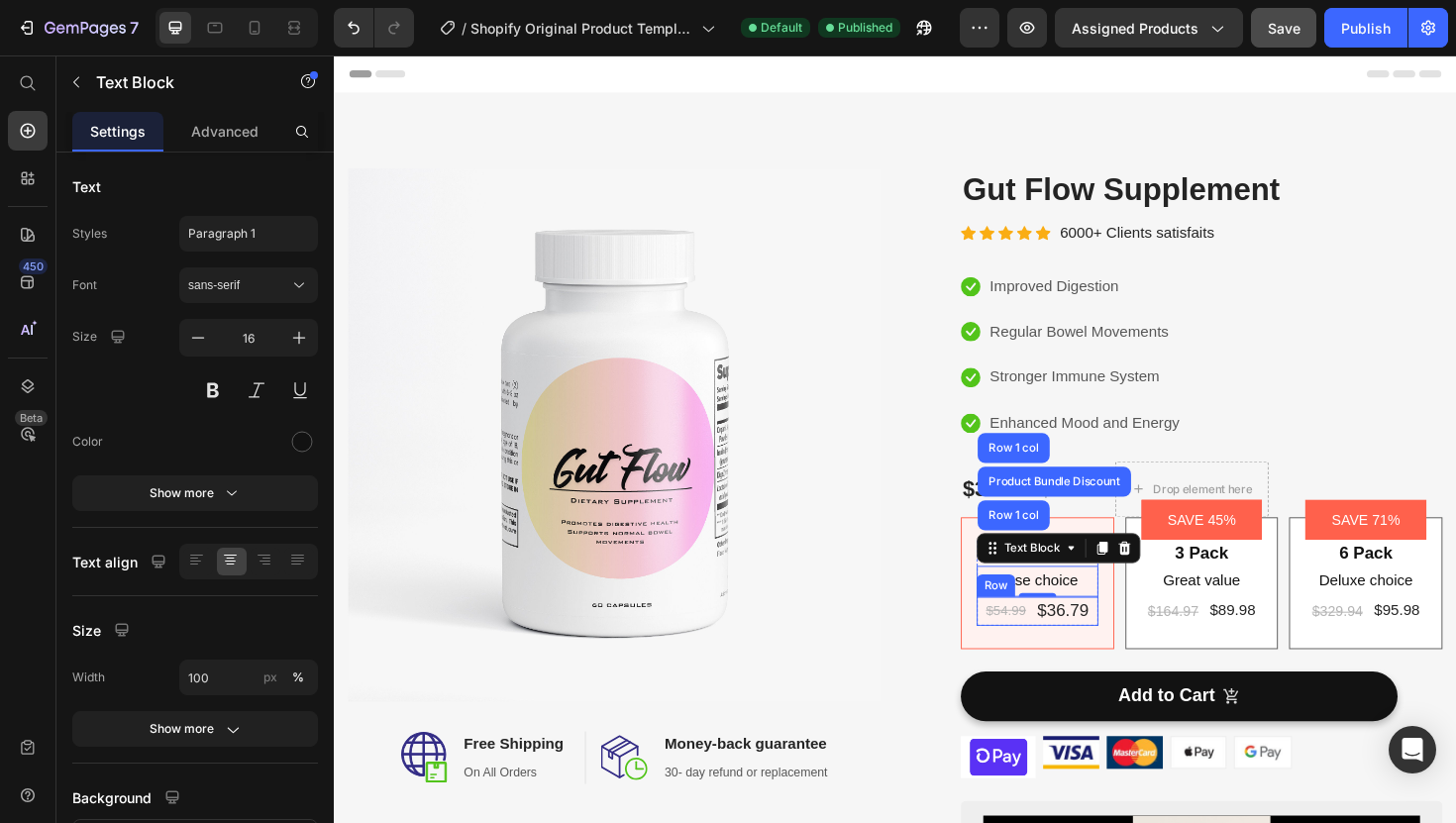 click on "Single Text Block Base choice Text Block Row 1 col Product Bundle Discount Row 1 col   0 $54.99 Product Price $36.79 Product Price Row Row" at bounding box center [1079, 614] 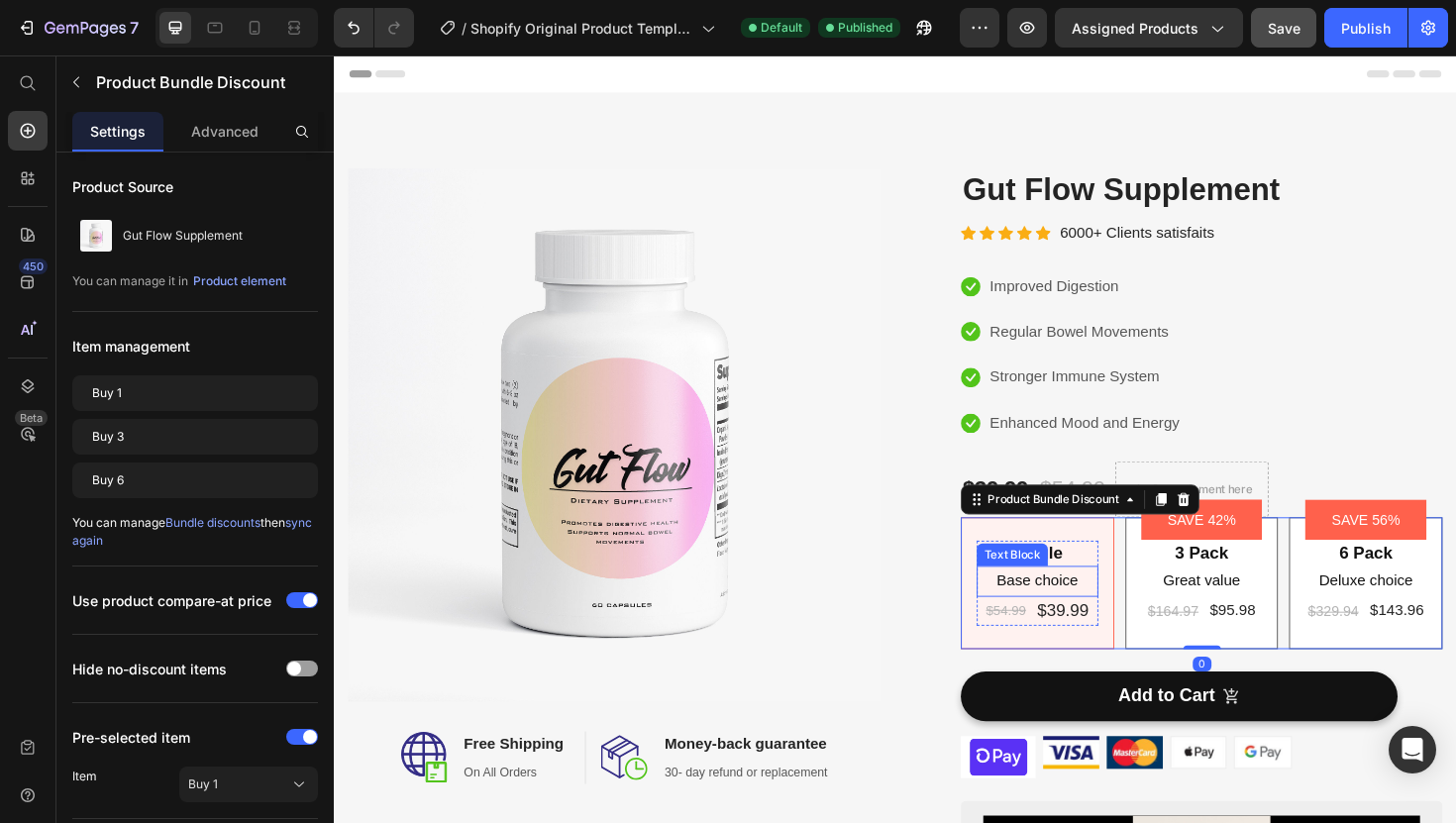 click on "Base choice" at bounding box center (1079, 612) 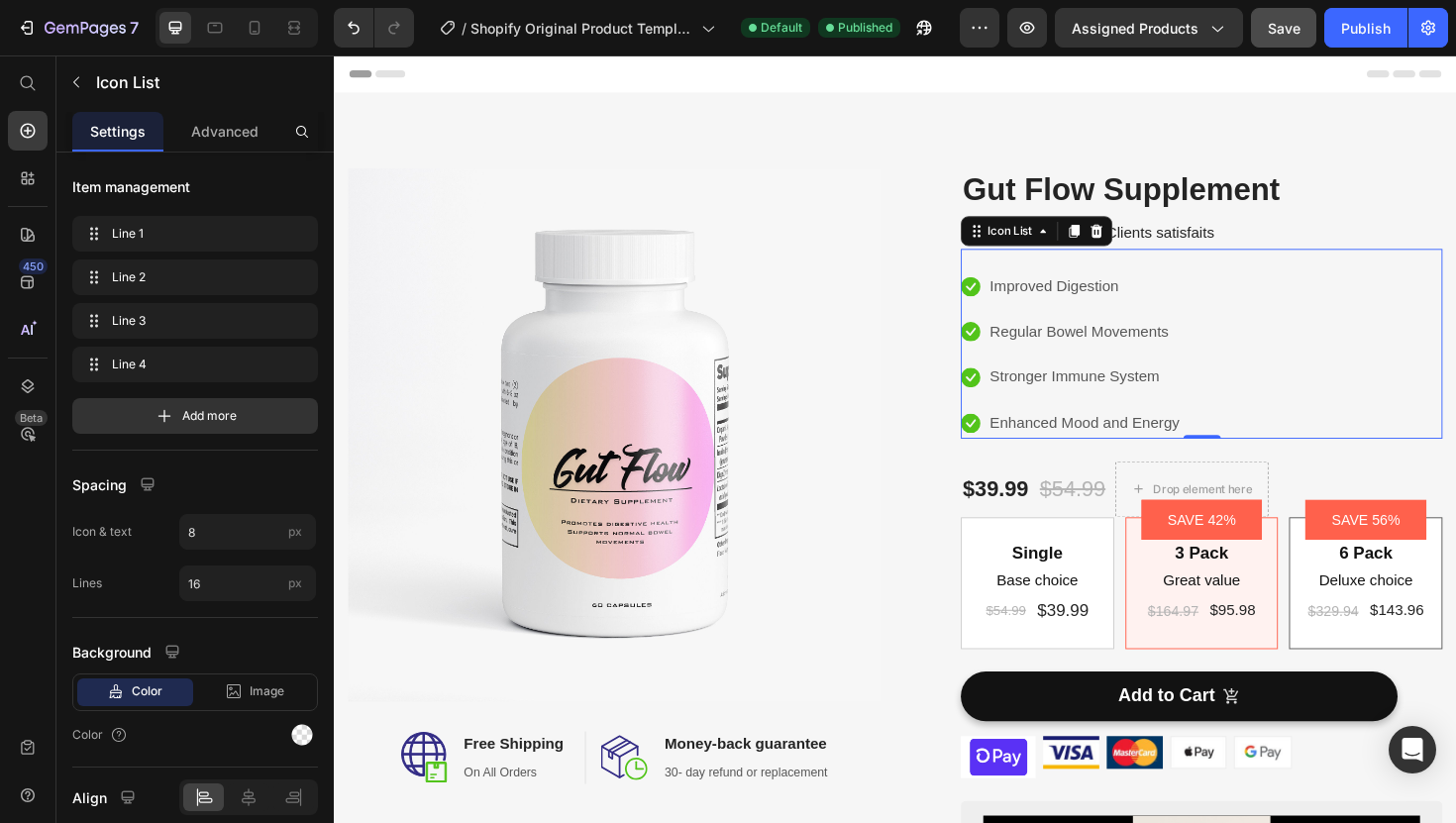 click on "Icon Improved Digestion Text block
Icon Regular Bowel Movements Text block
Icon Stronger Immune System Text block
Icon Enhanced Mood and Energy Text block" at bounding box center (1252, 372) 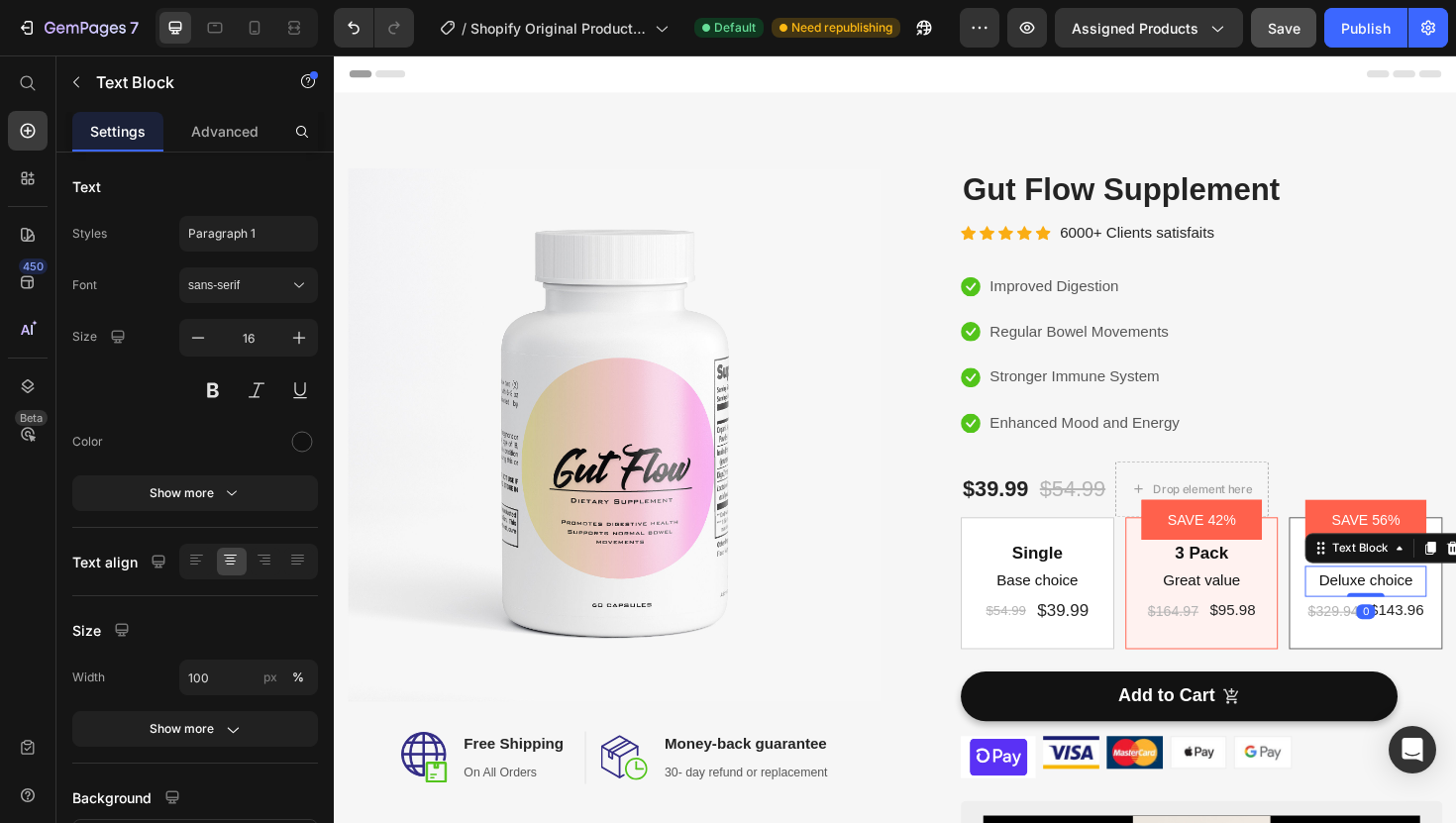 click on "Deluxe choice" at bounding box center (1426, 612) 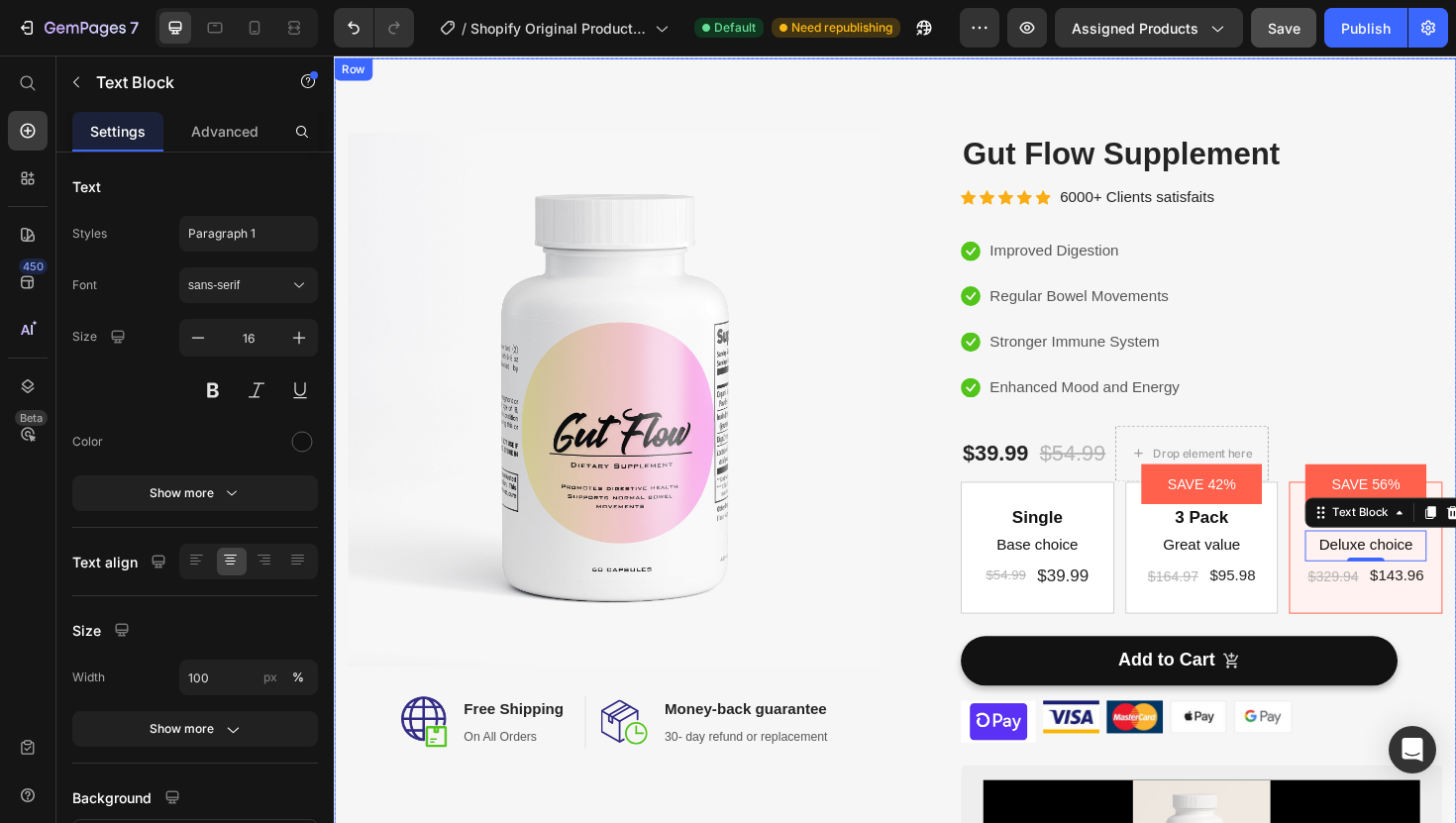 scroll, scrollTop: 0, scrollLeft: 0, axis: both 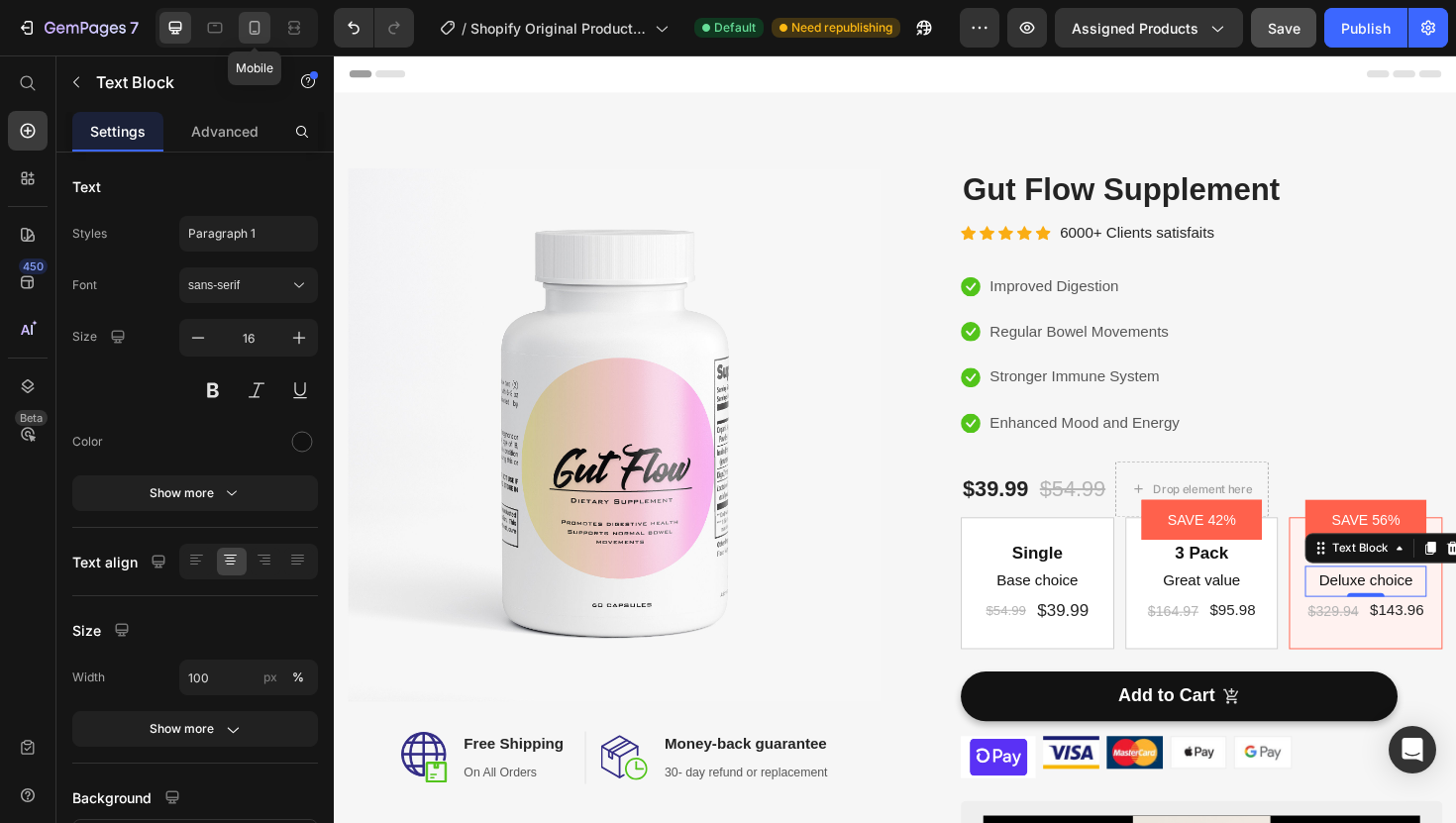 click 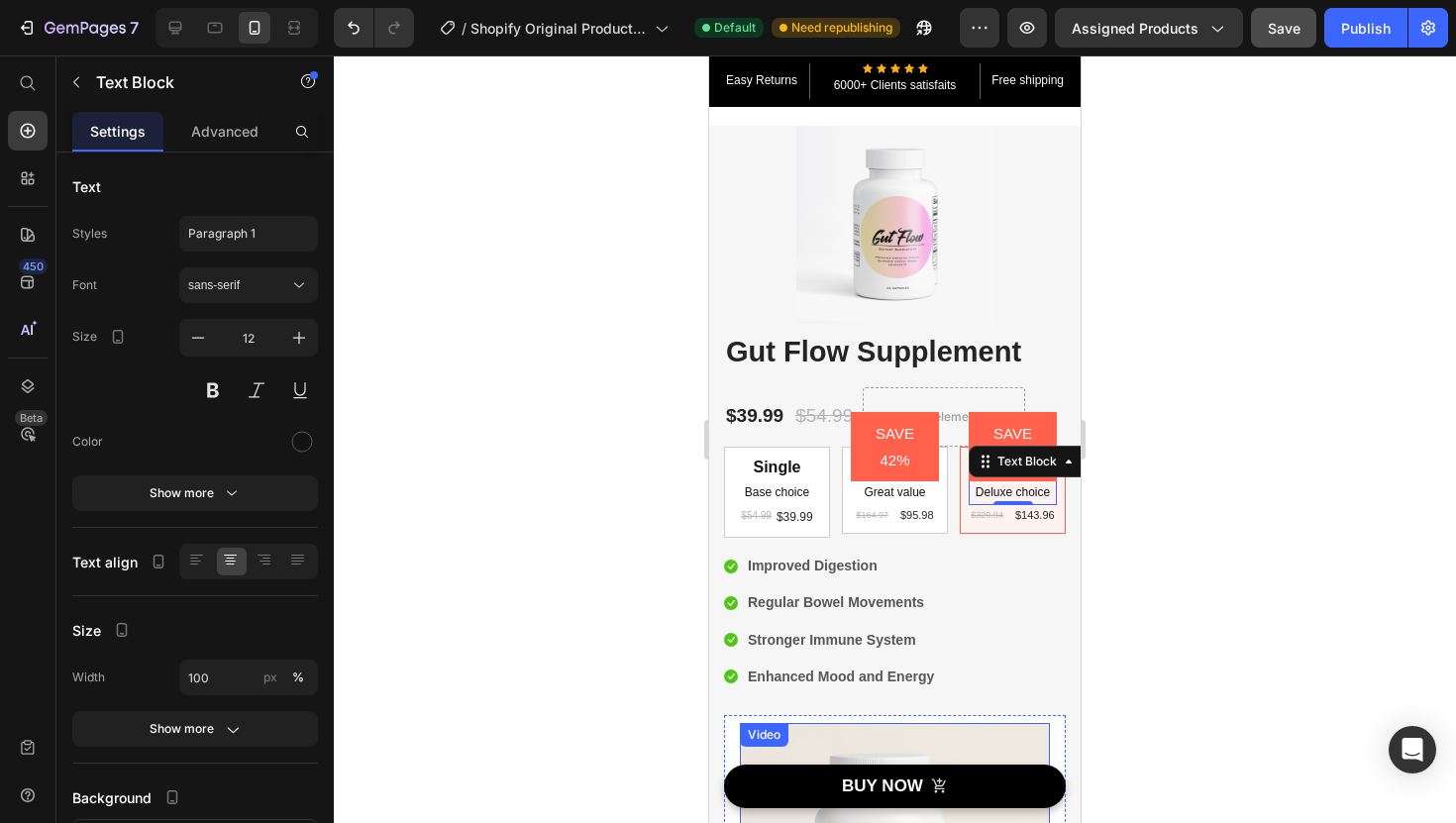 scroll, scrollTop: 0, scrollLeft: 0, axis: both 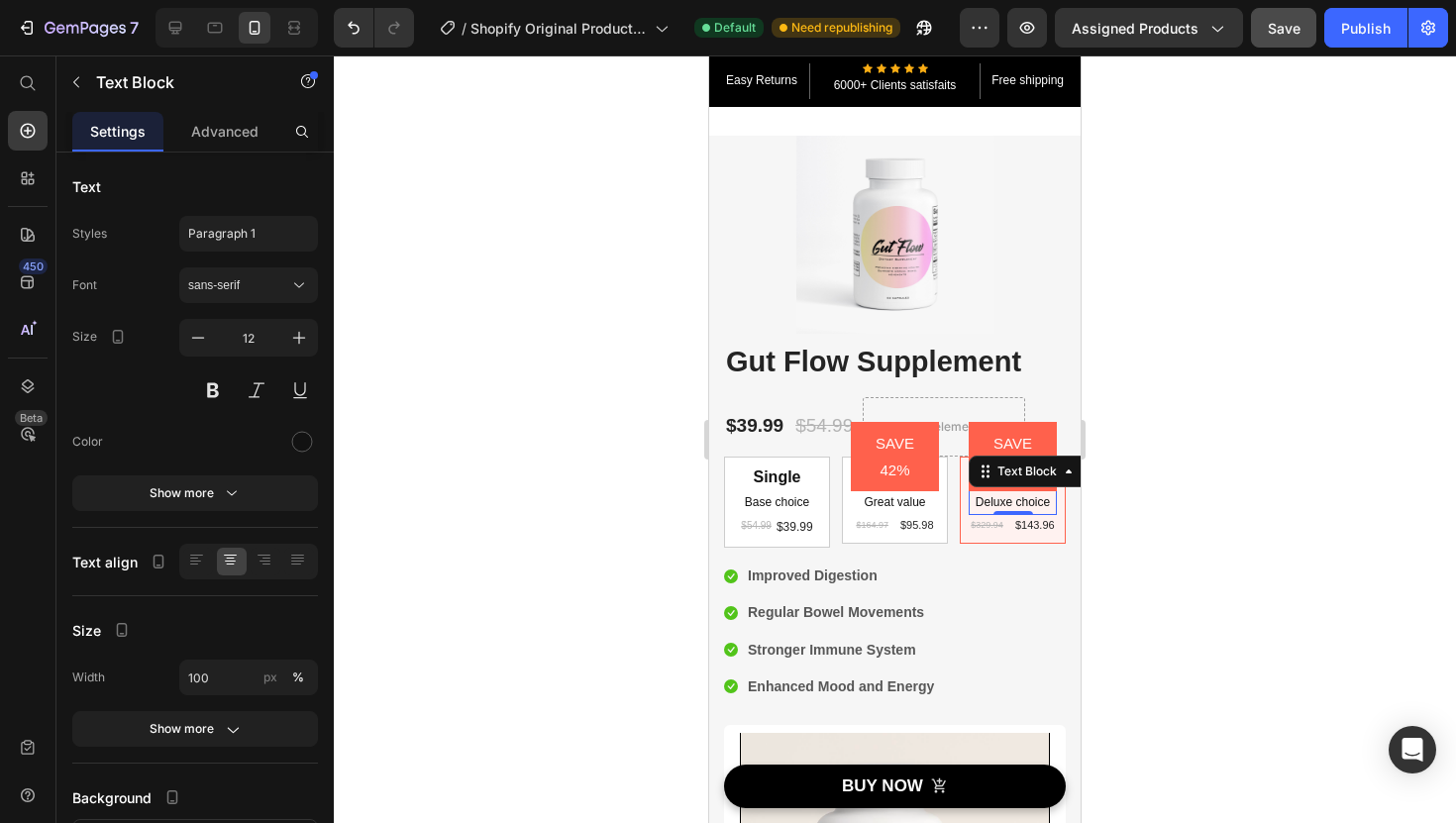 click 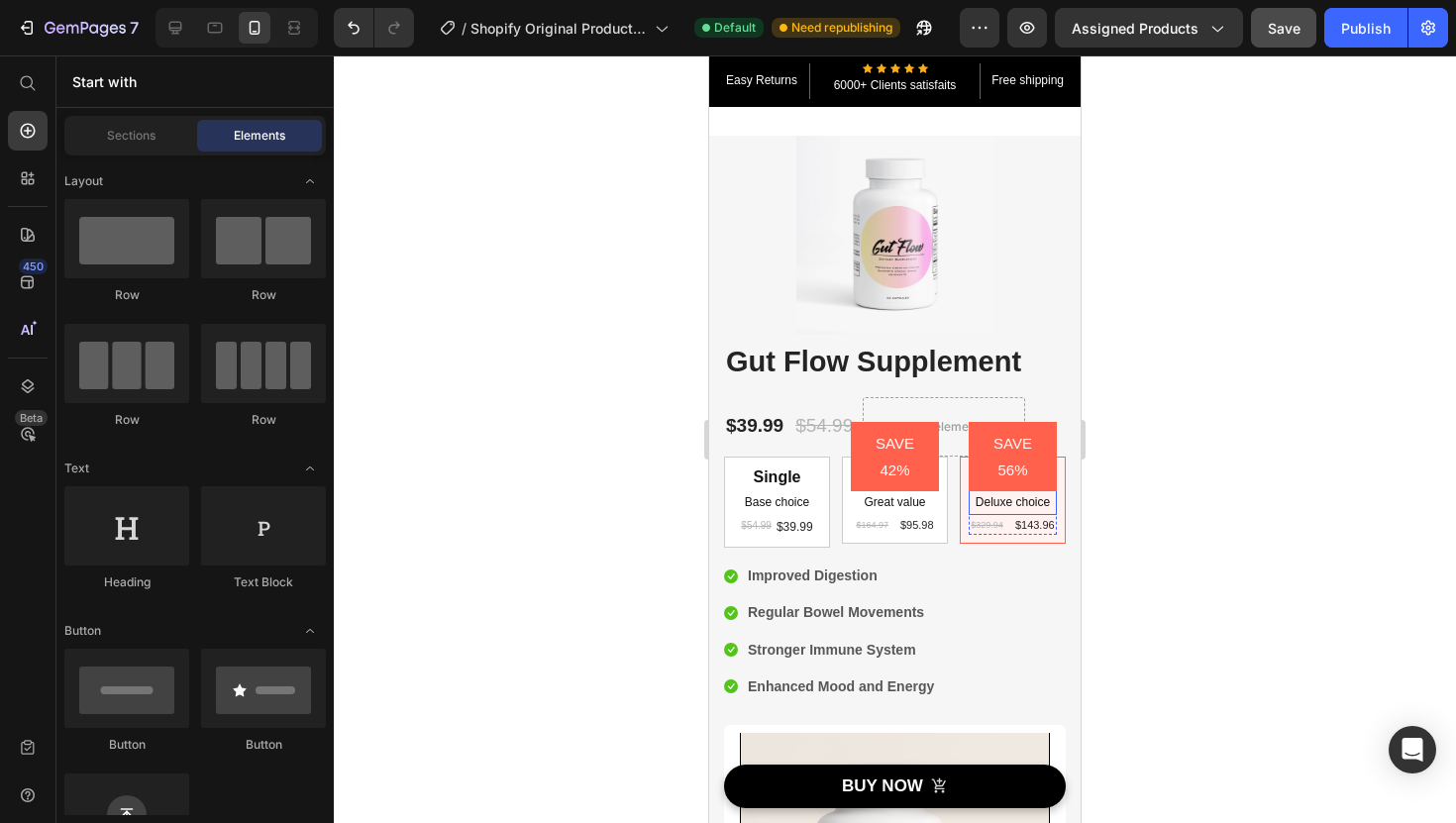 click on "Deluxe choice" at bounding box center [1012, 503] 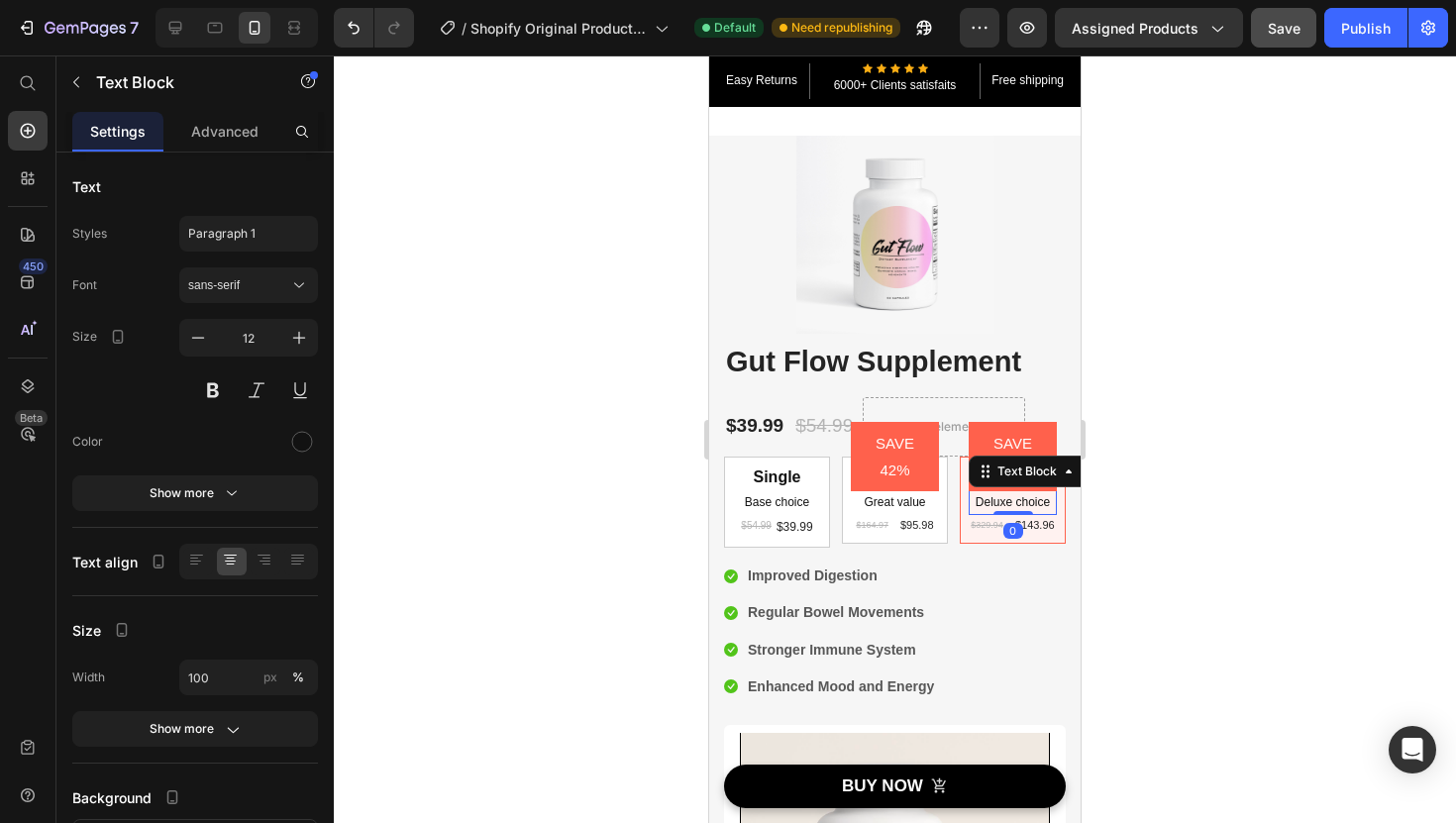 click on "Deluxe choice" at bounding box center [1012, 503] 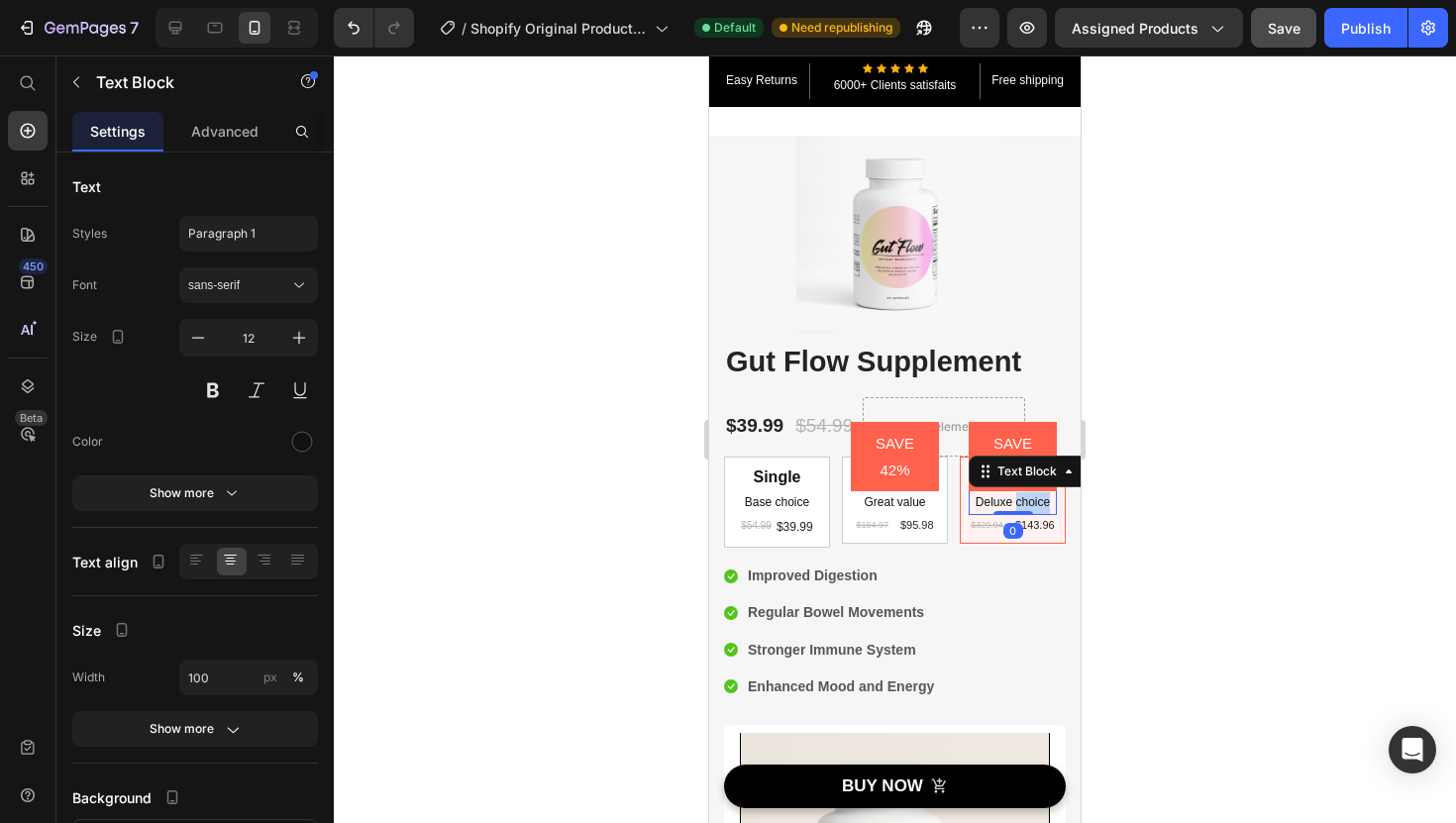 click on "Deluxe choice" at bounding box center (1012, 503) 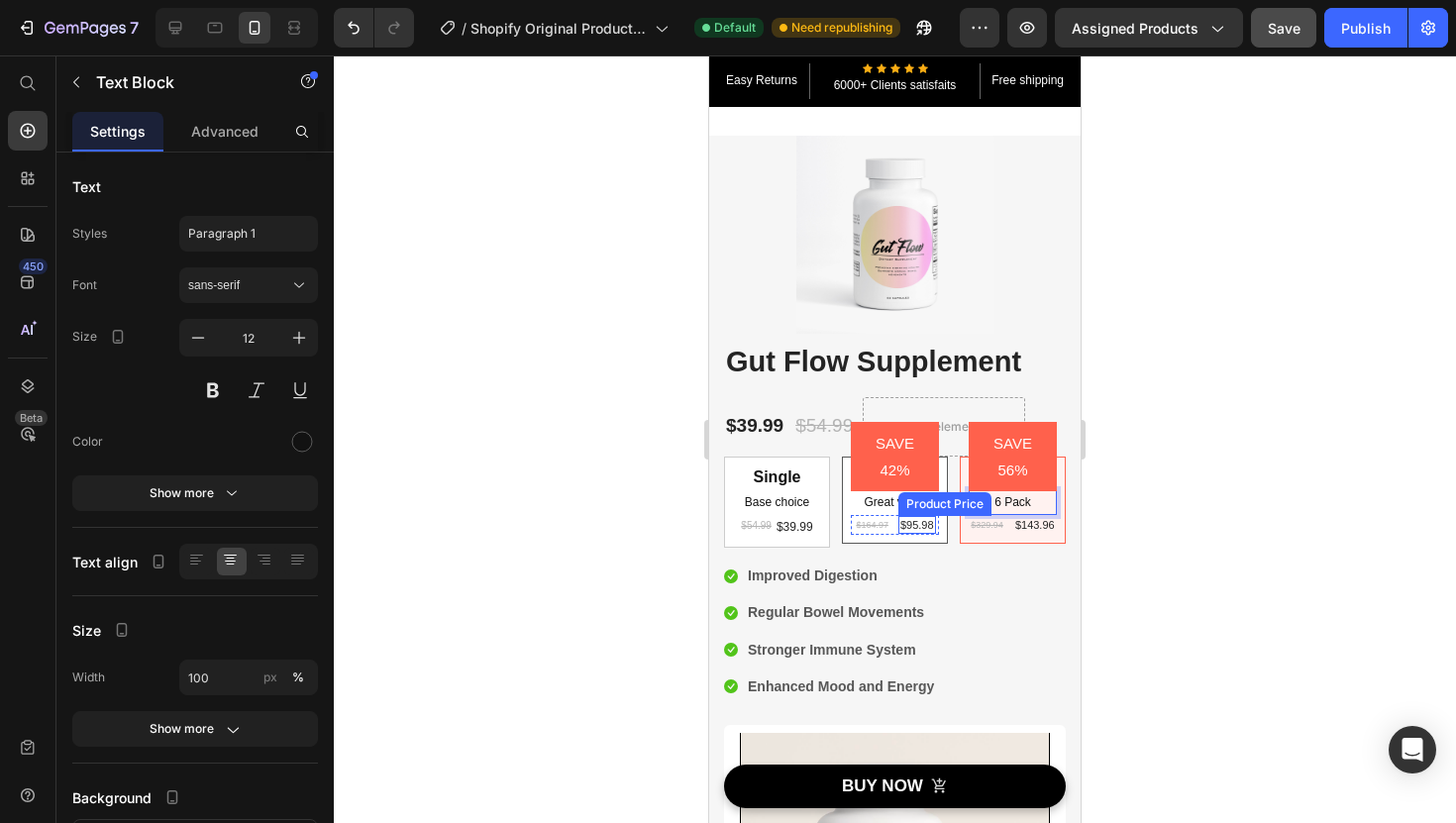 click on "Product Price" at bounding box center (945, 504) 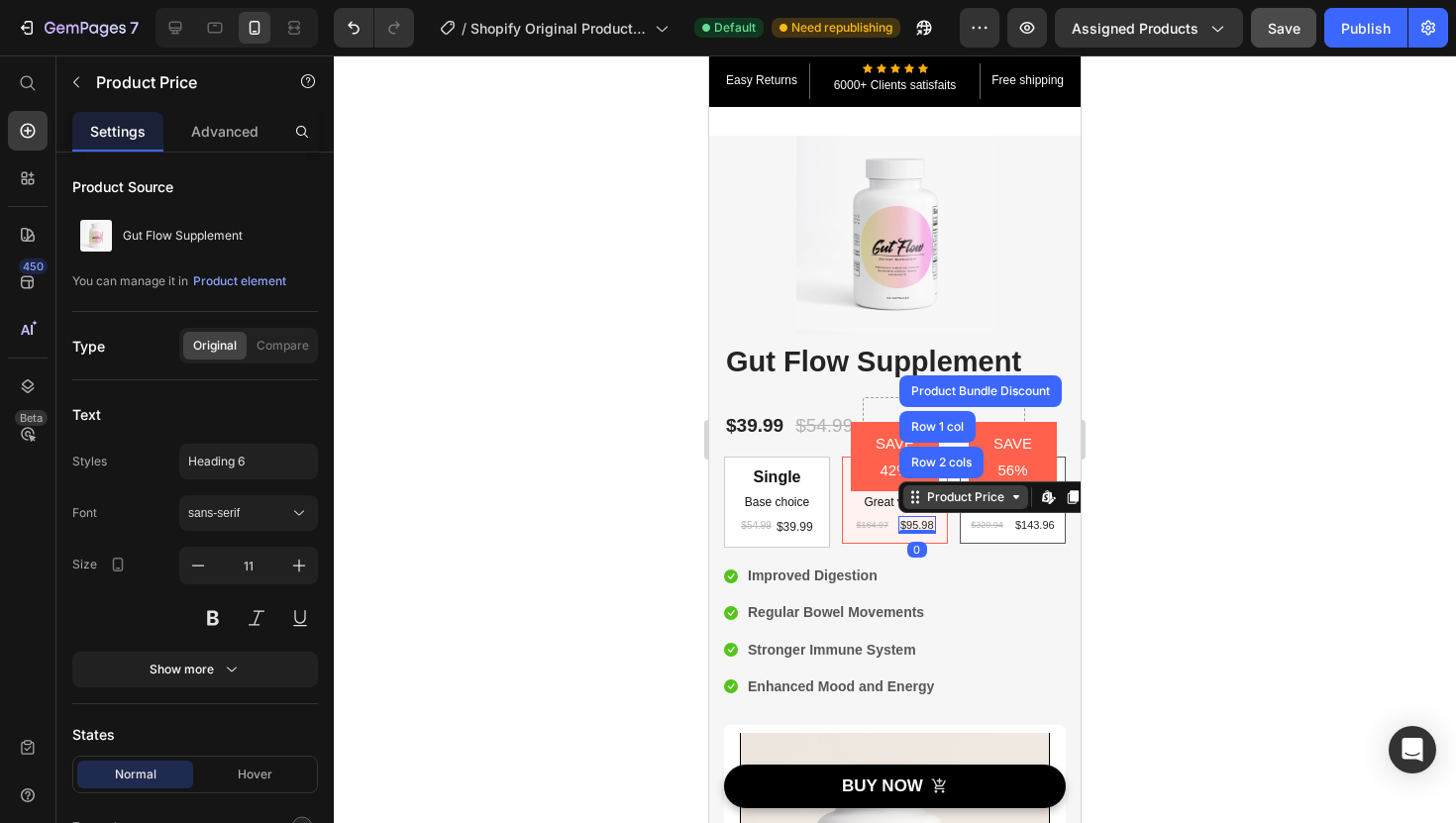 click on "Product Price" at bounding box center (966, 497) 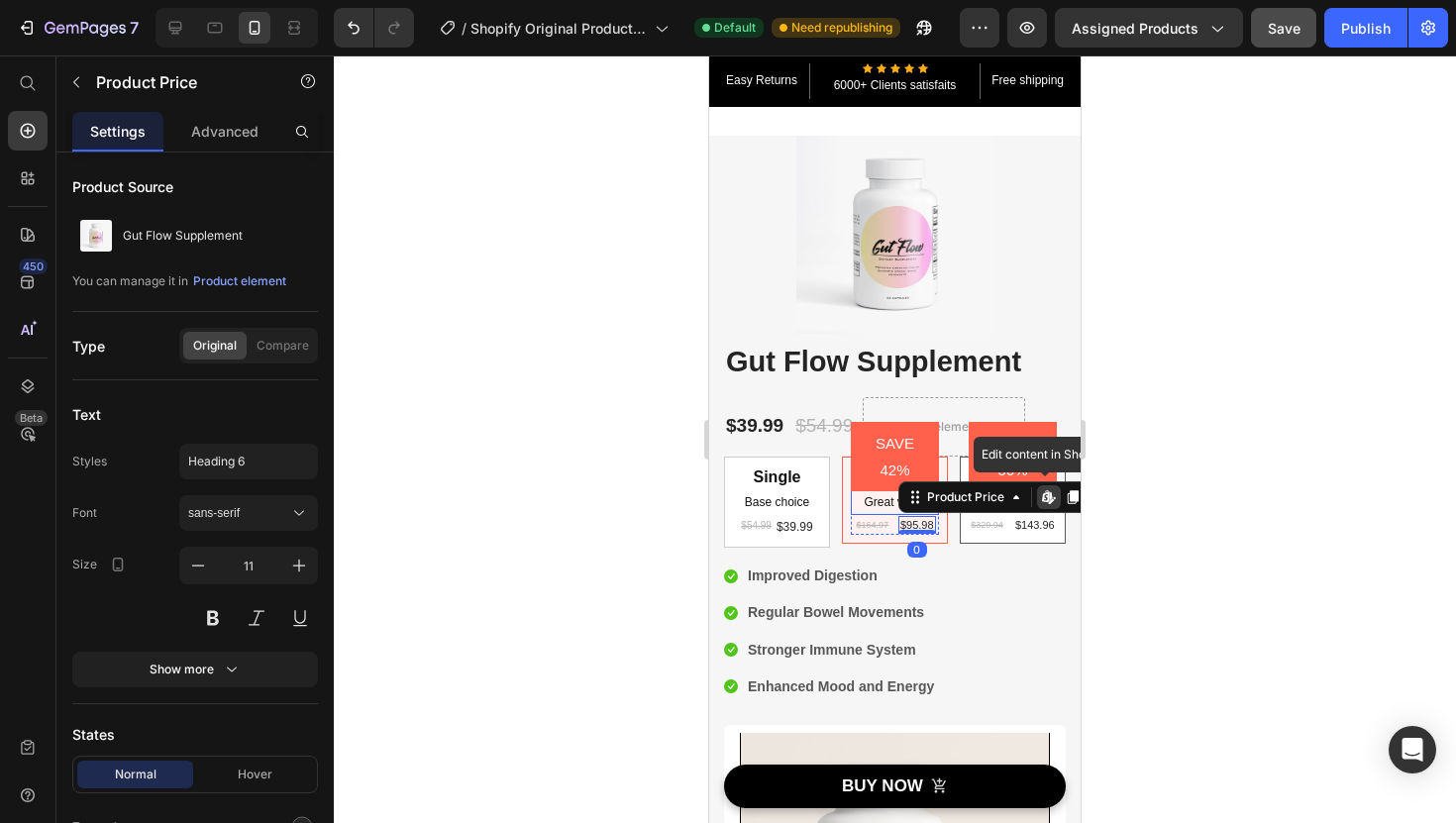 click on "Great value" at bounding box center (894, 503) 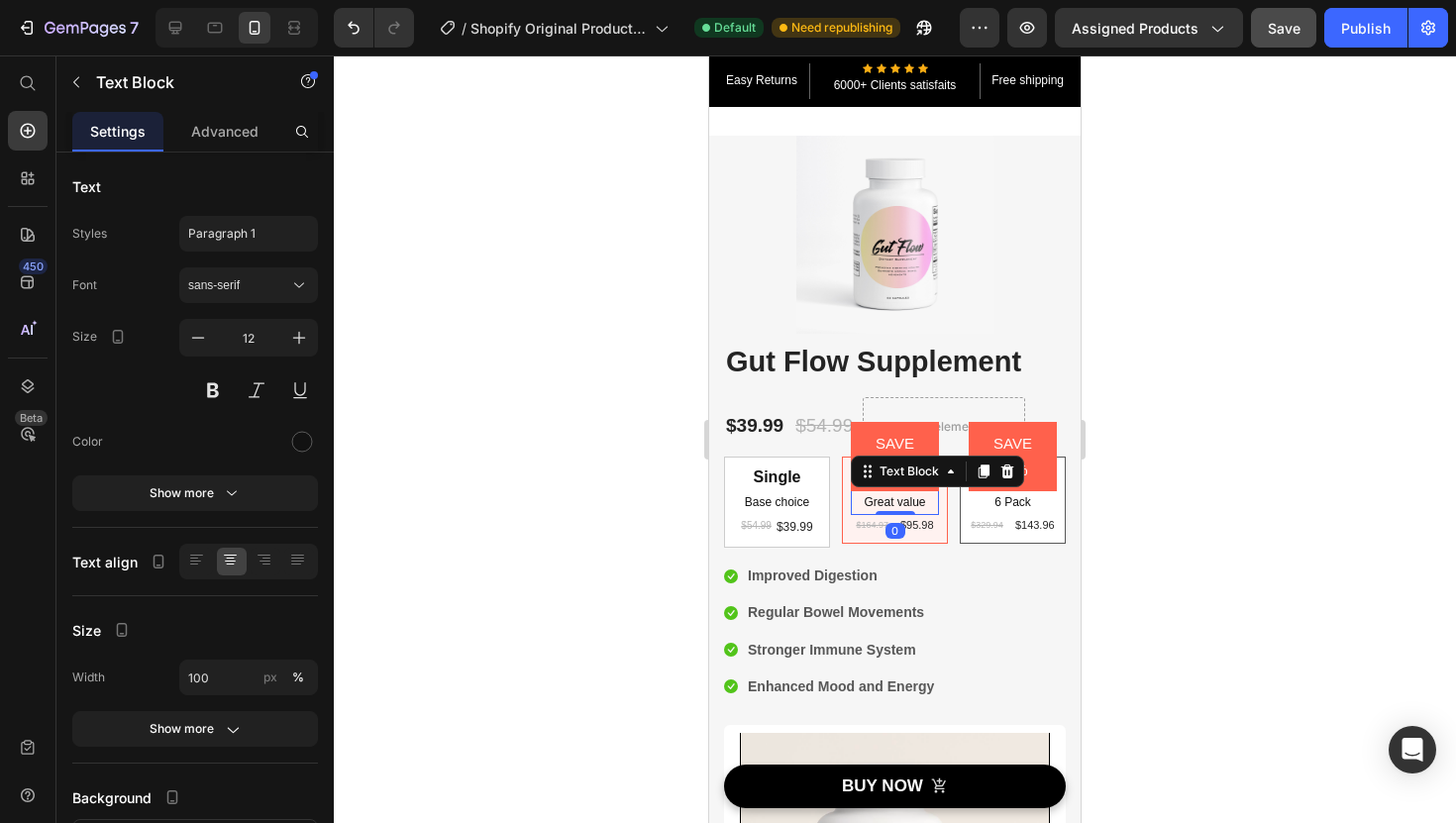 click on "Great value" at bounding box center (894, 503) 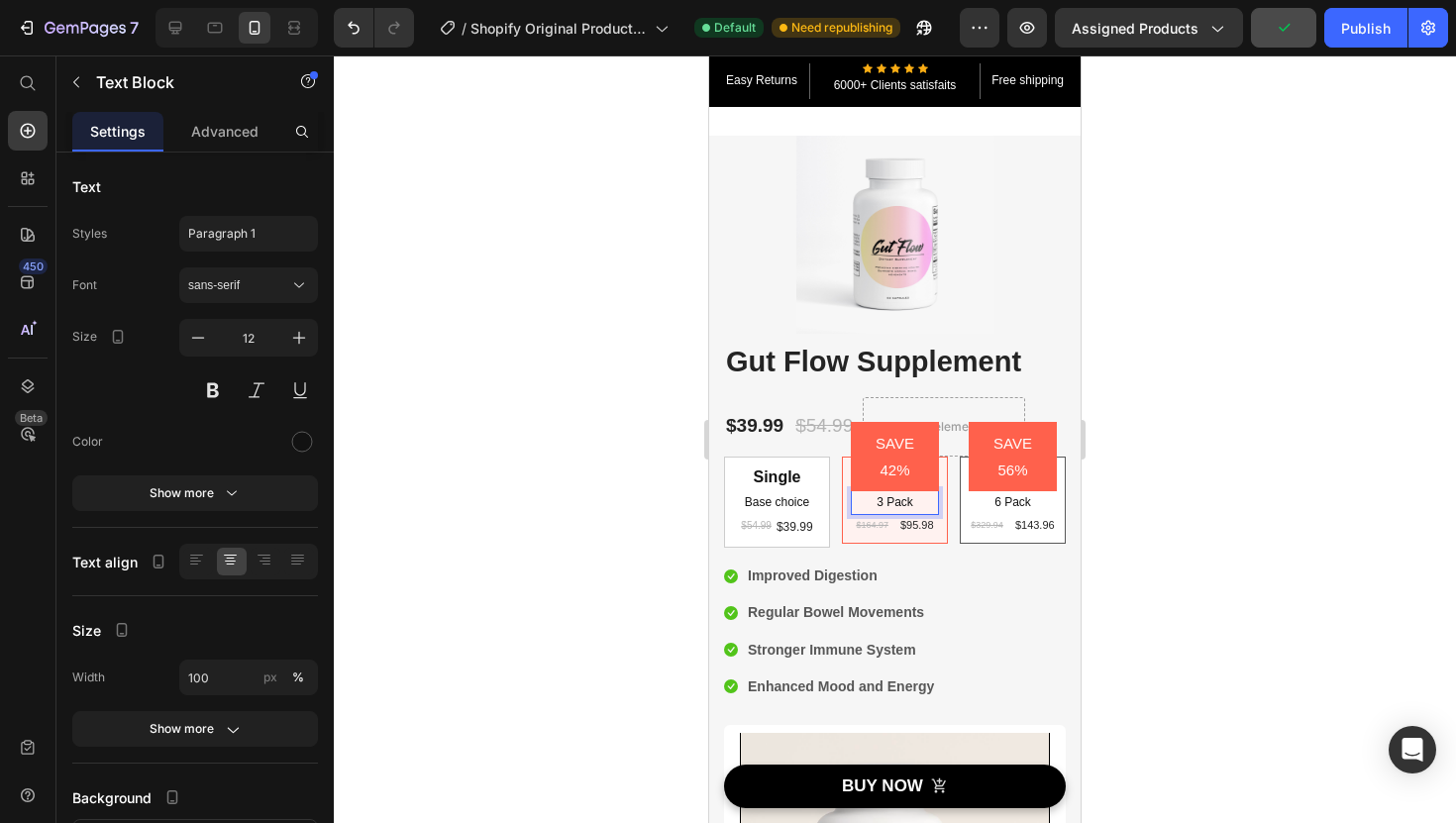 click 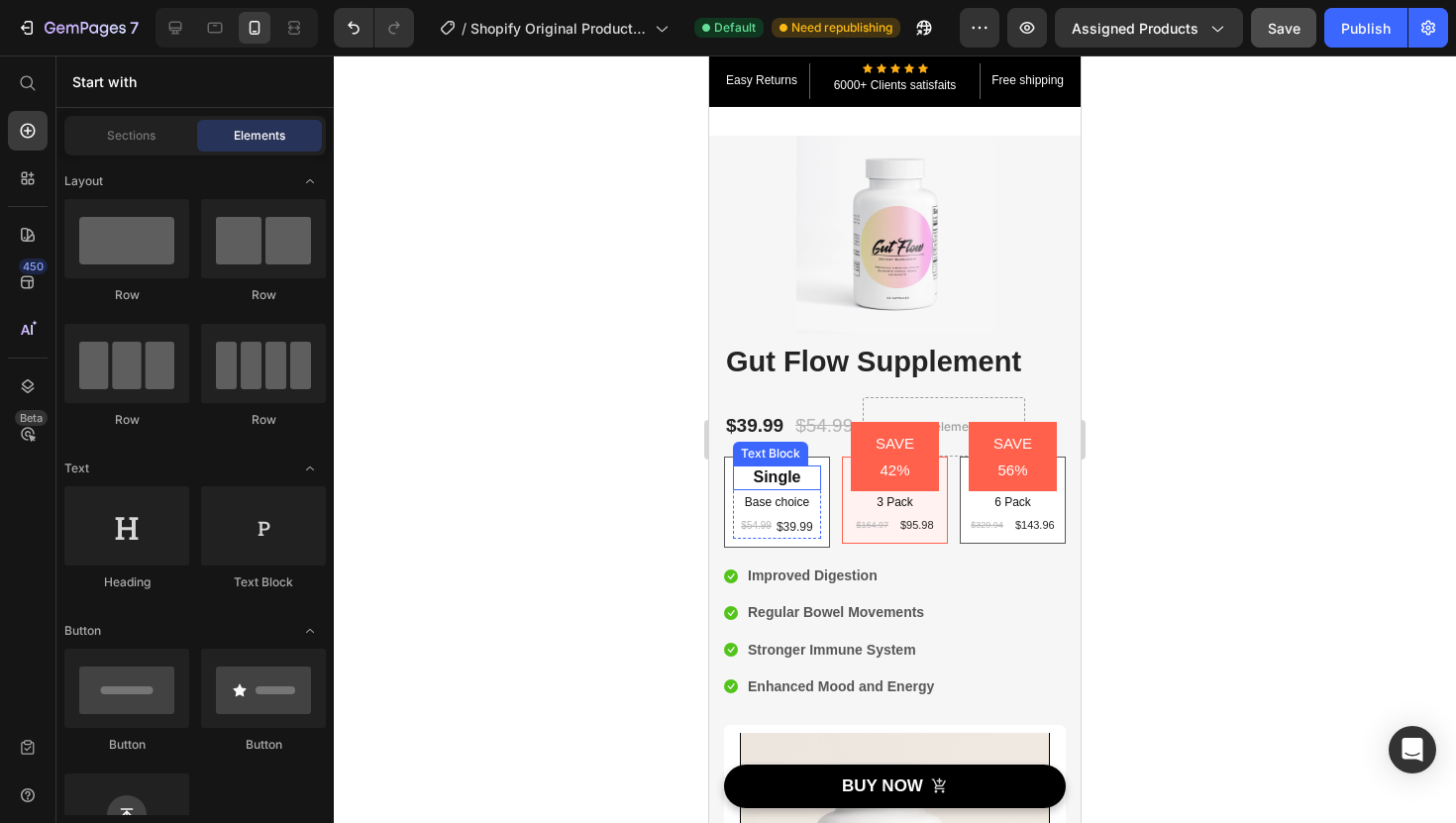 click on "Single" at bounding box center (777, 477) 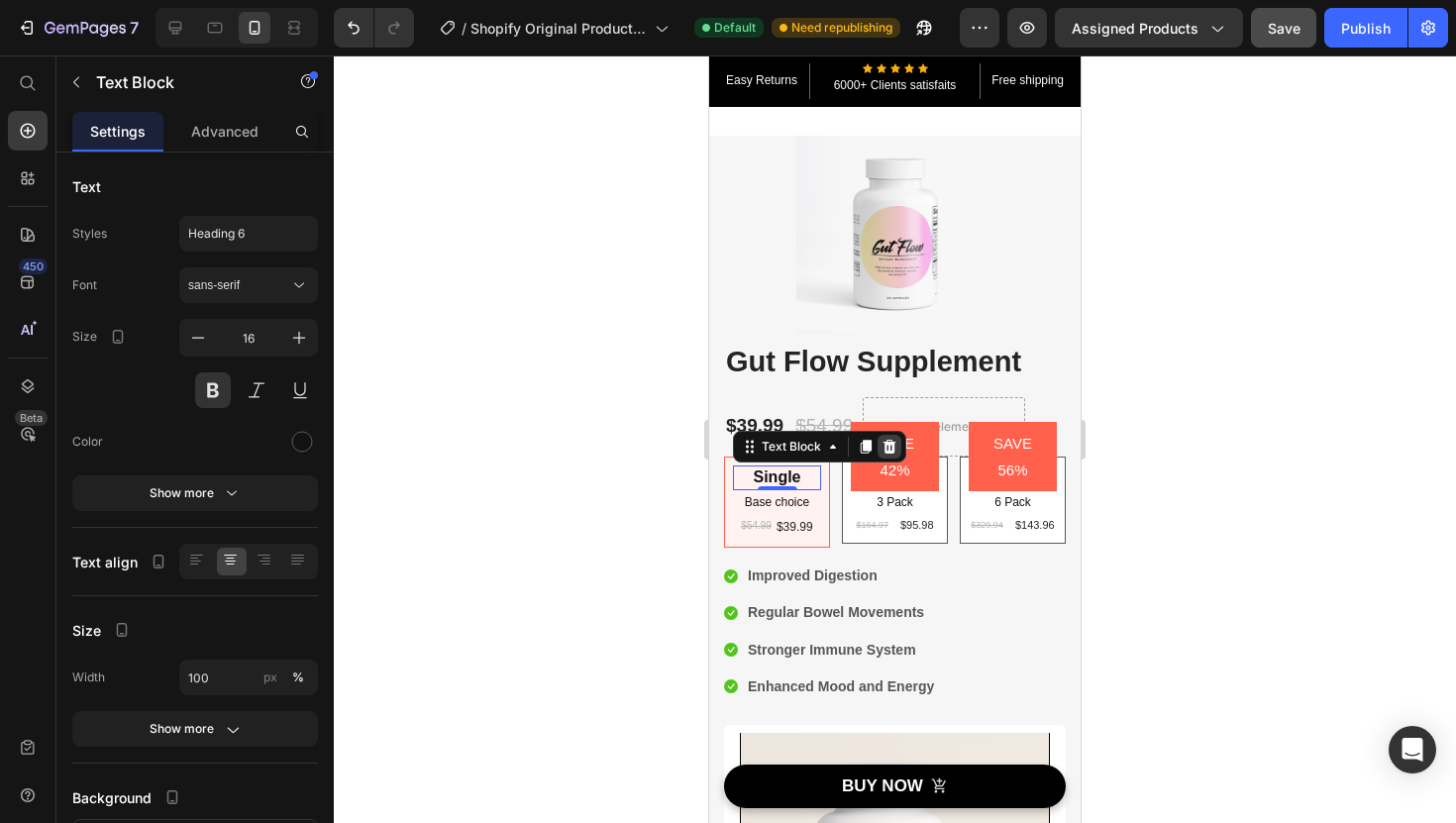 click 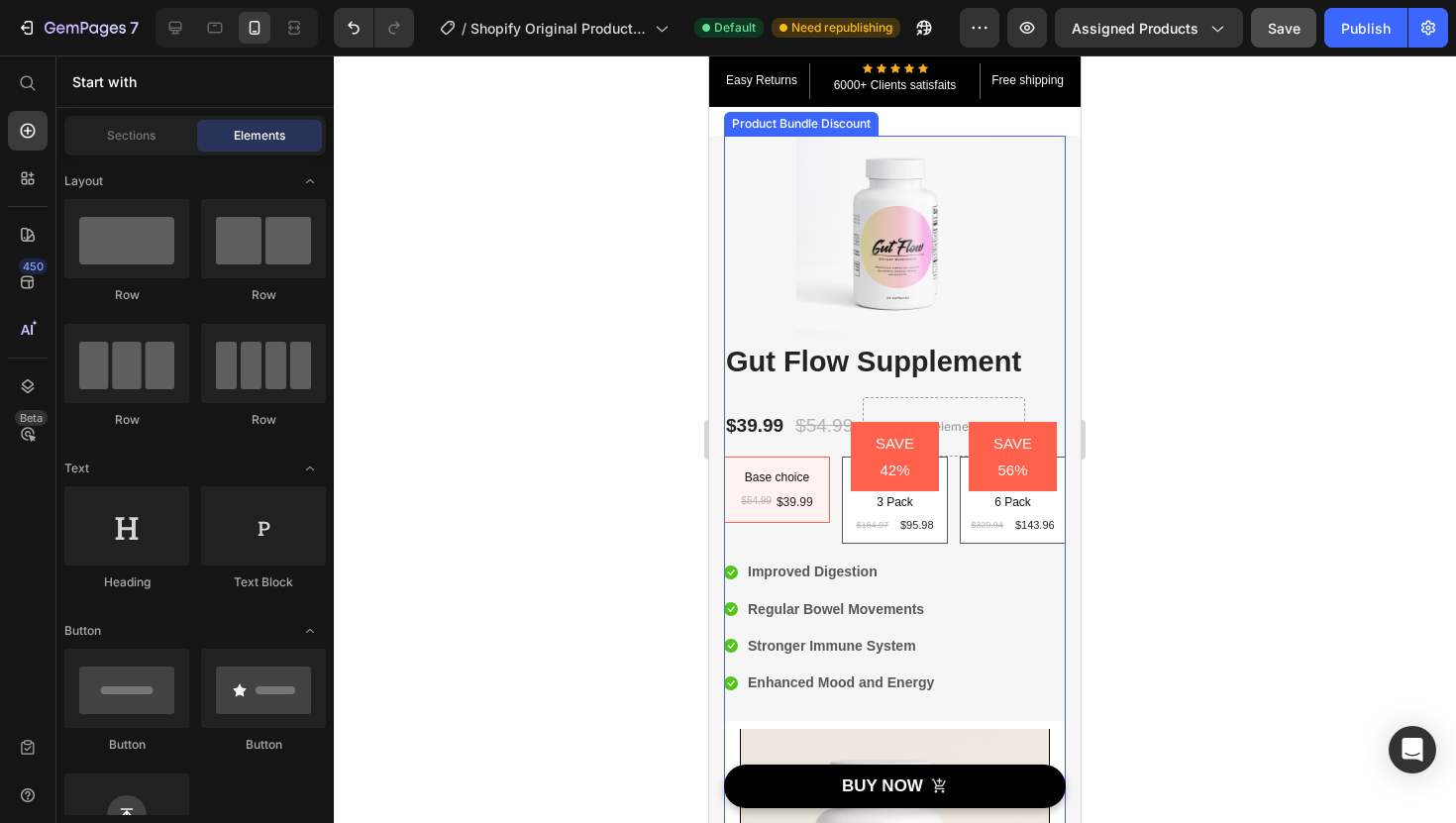 click on "Base choice Text Block $54.99 Product Price $39.99 Product Price Row Row SALE 42% Product Badge SAVE 42% Product Badge 3 Pack Text Block  3 Pack Text Block $164.97 Product Price $95.98 Product Price Row Row SAVE 56% Product Badge 6 Pack Text Block 6 Pack Text Block $329.94 Product Price $143.96 Product Price Row Row" at bounding box center [894, 500] 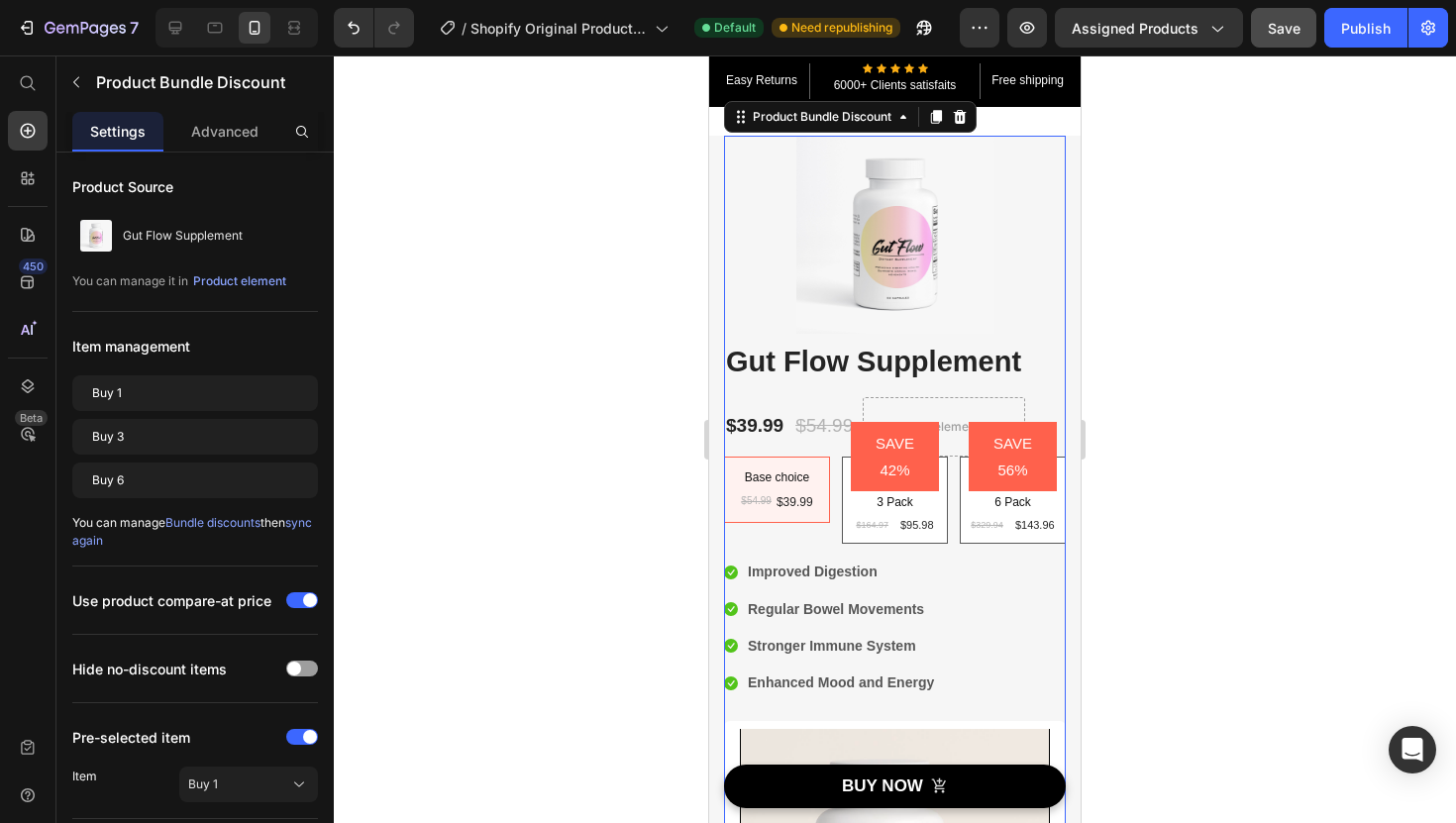 click 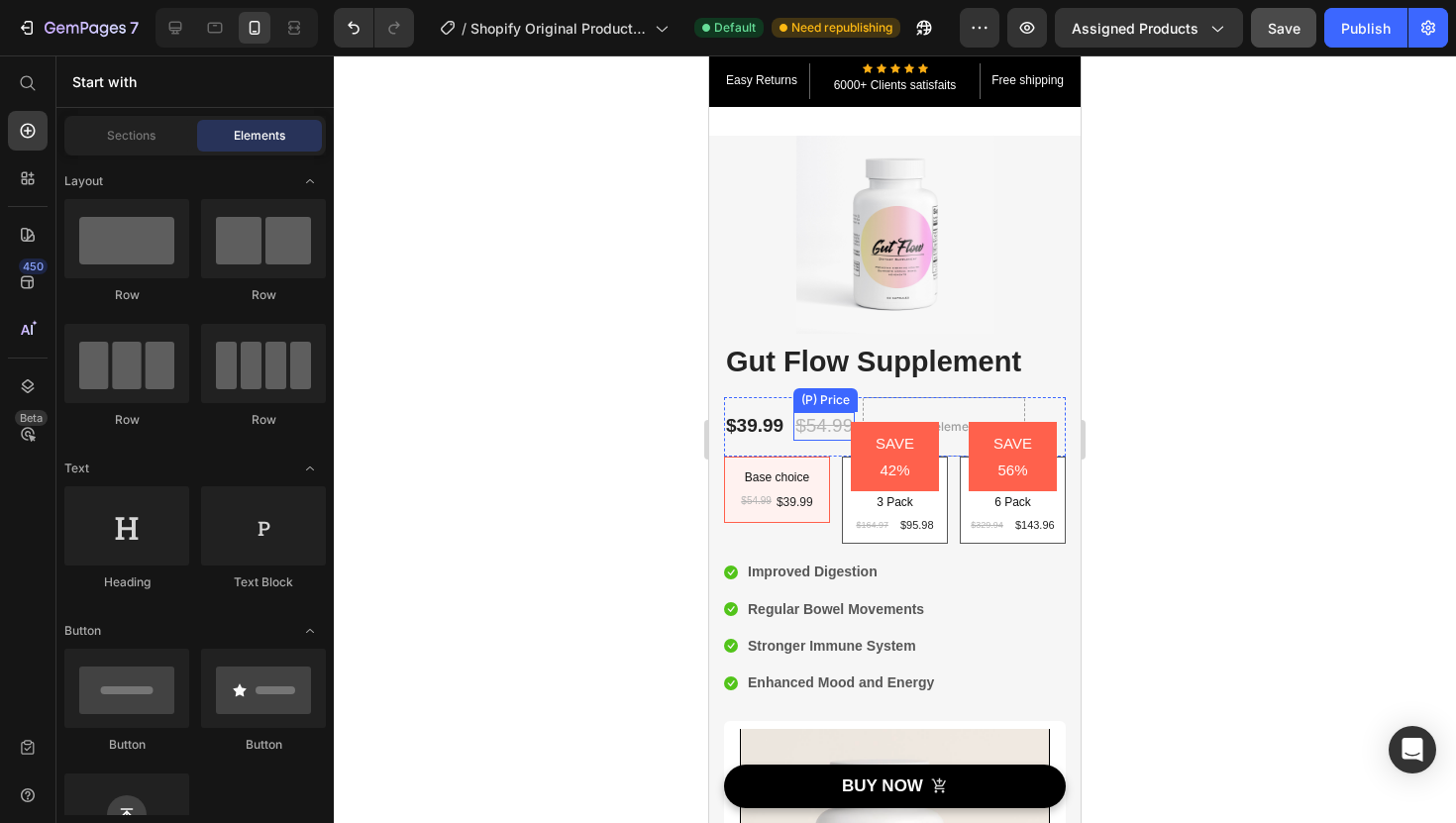 click on "$54.99" at bounding box center [824, 426] 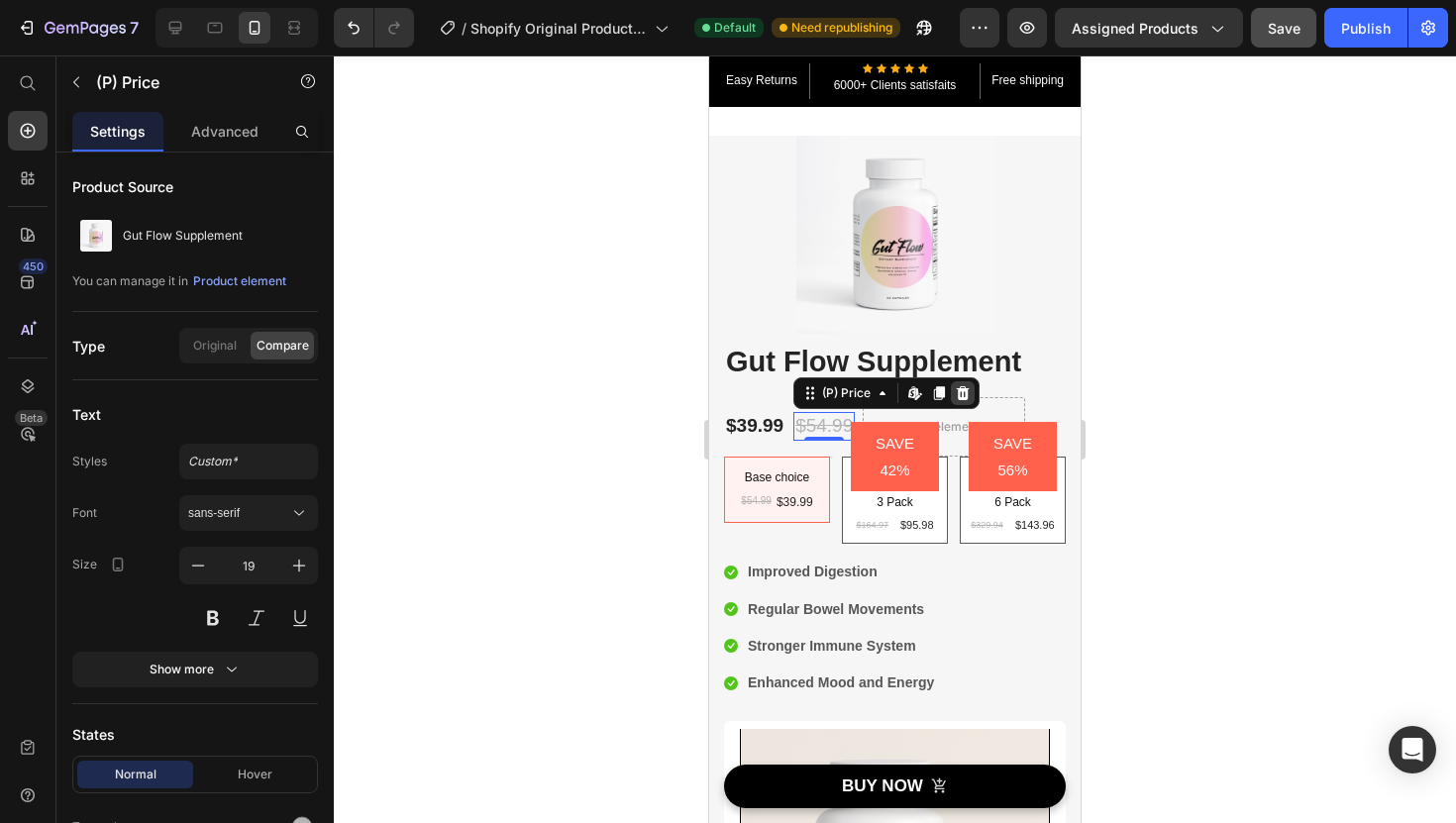 click 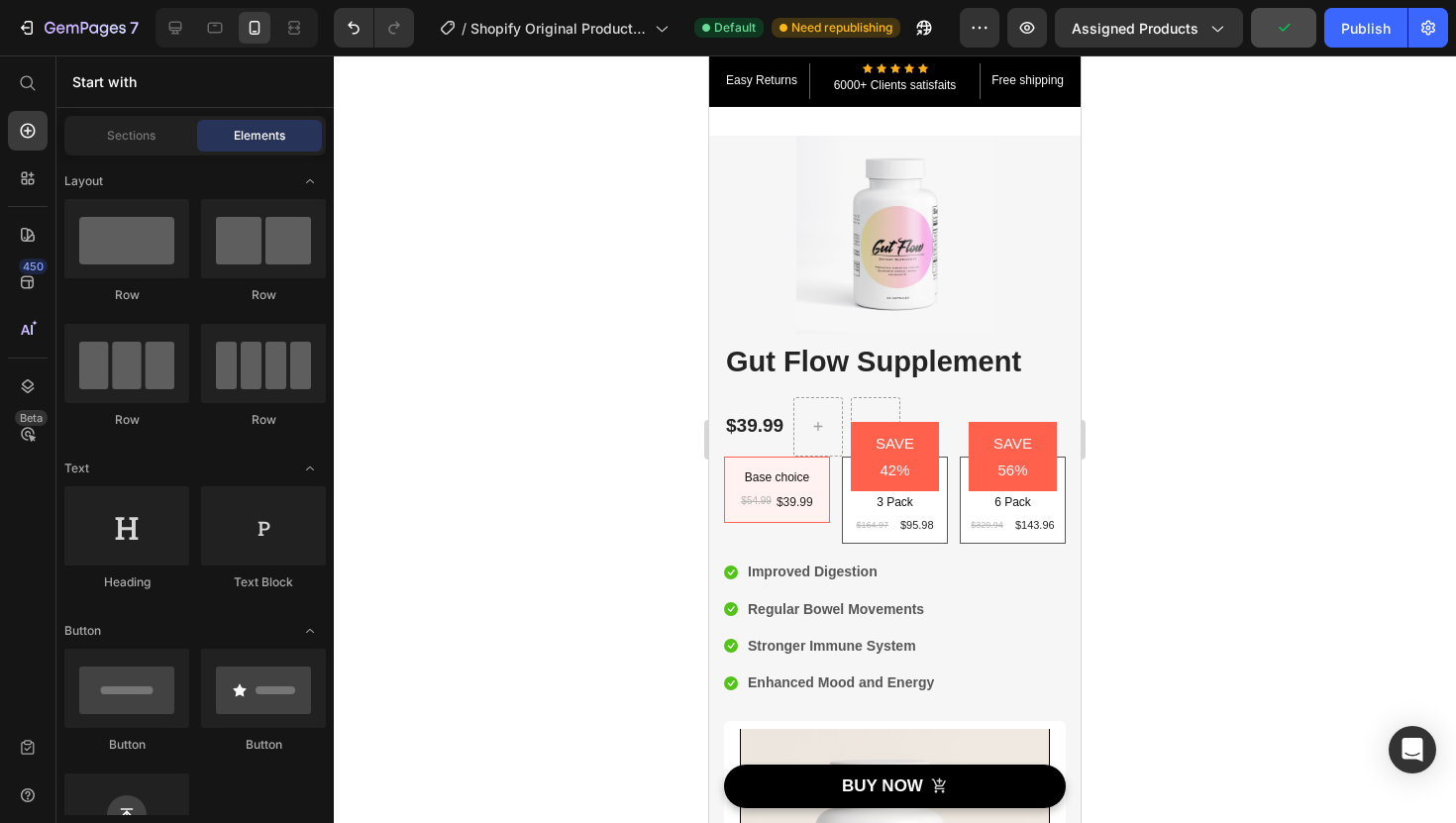 click 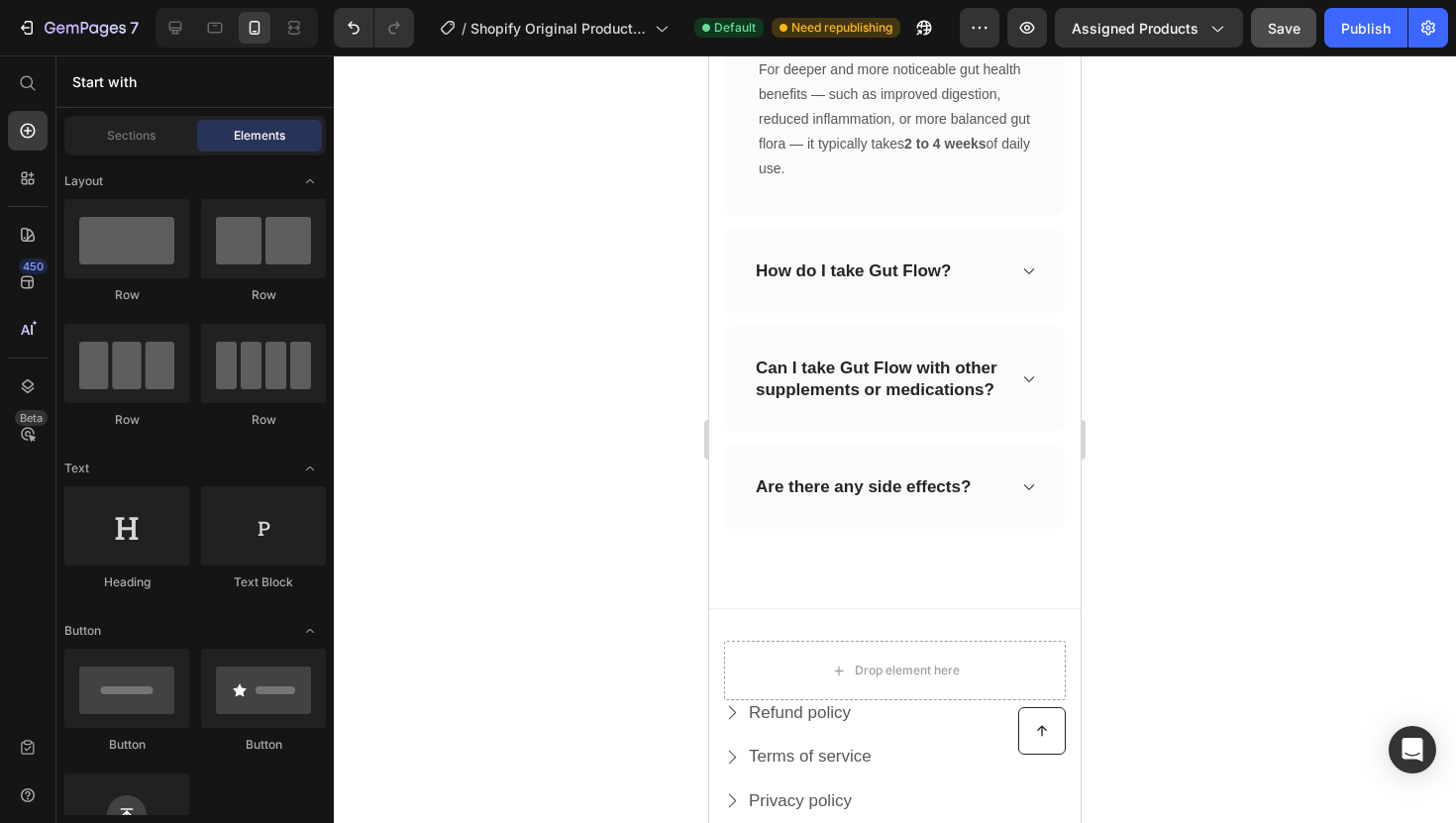 scroll, scrollTop: 4156, scrollLeft: 0, axis: vertical 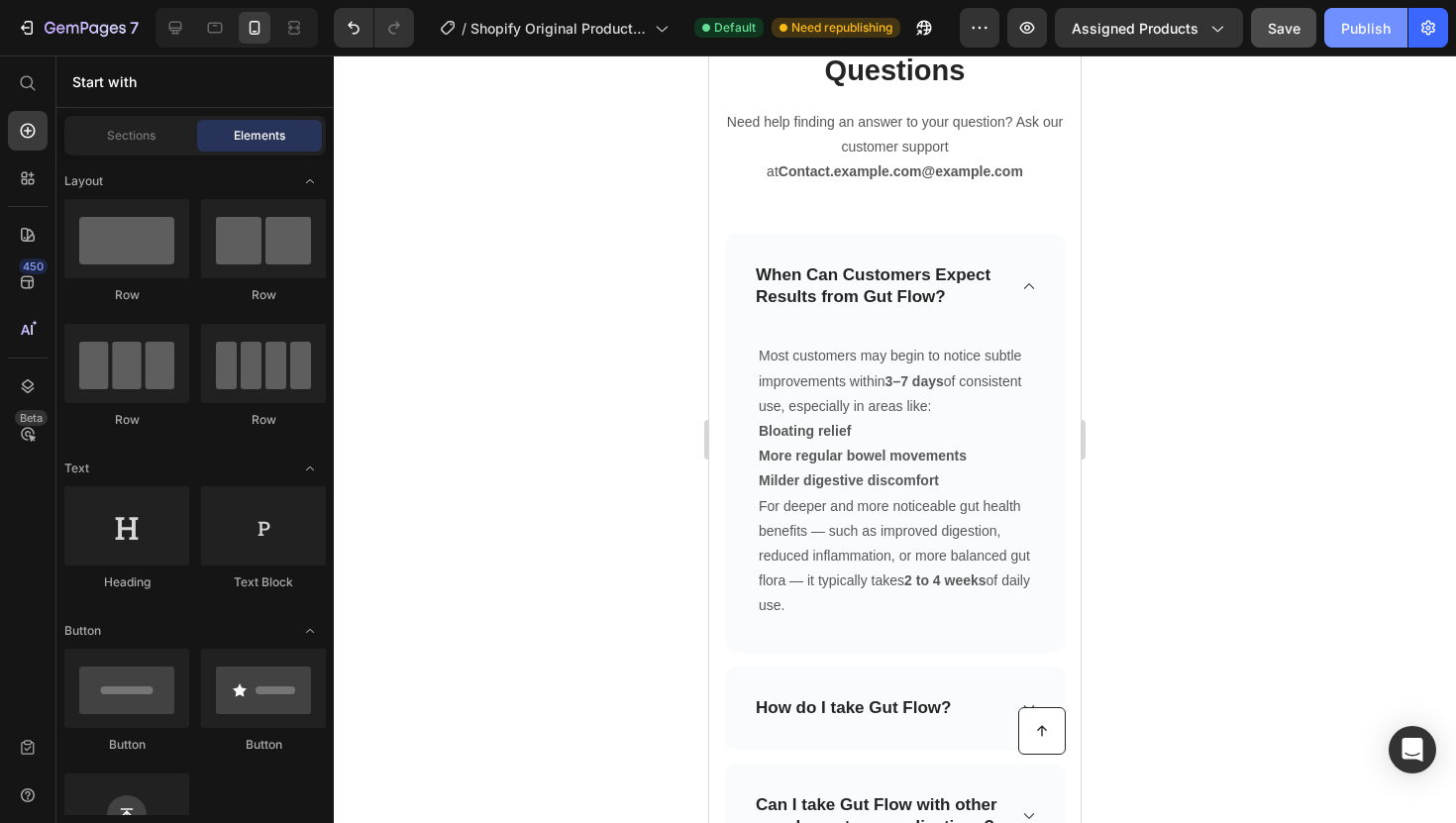click on "Publish" at bounding box center [1366, 28] 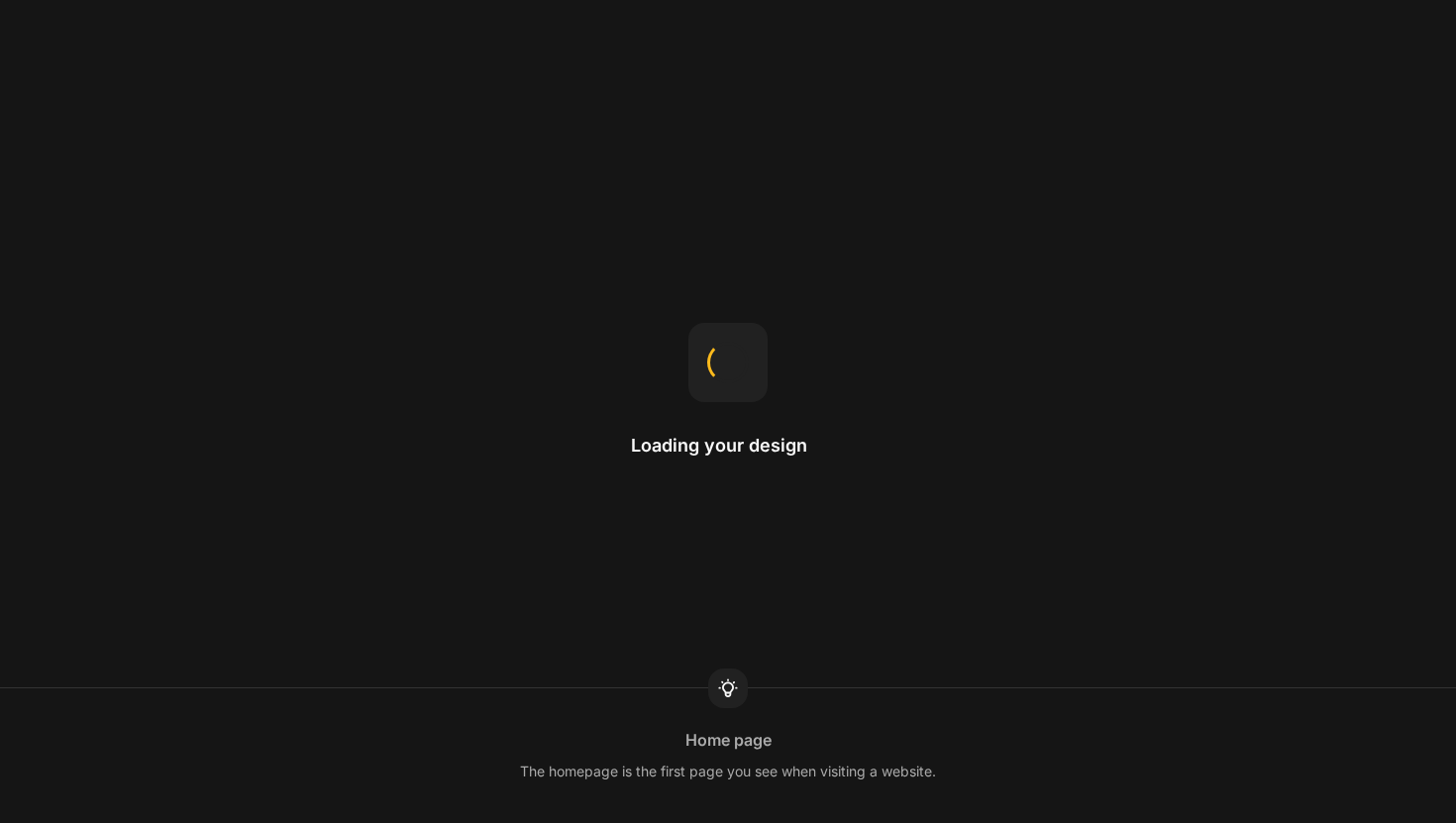 scroll, scrollTop: 0, scrollLeft: 0, axis: both 